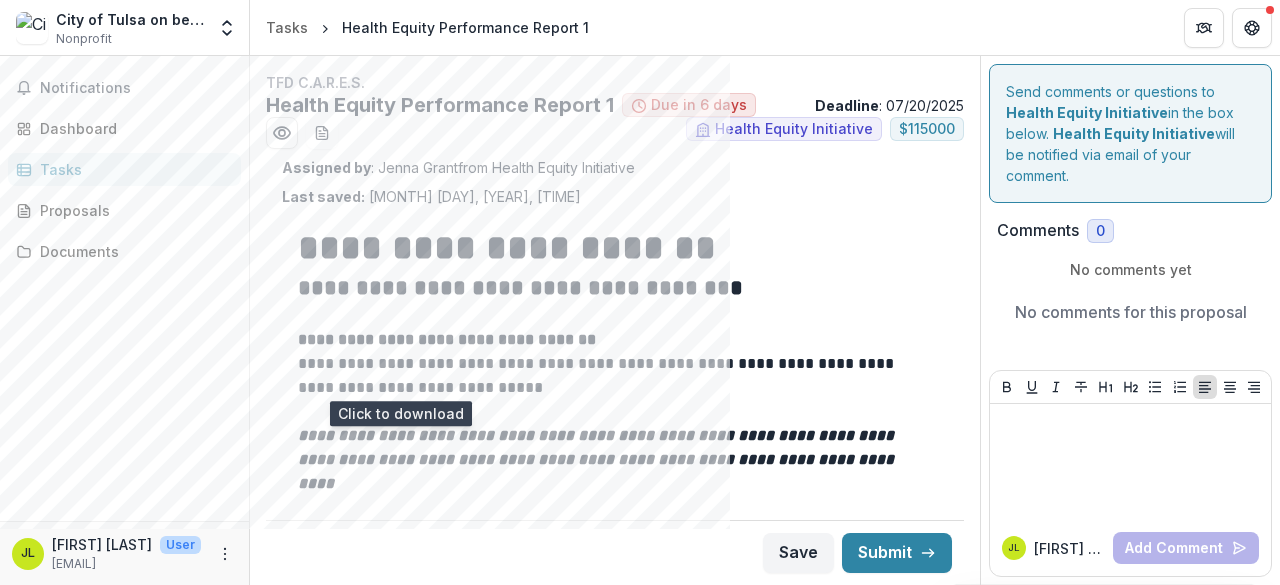 scroll, scrollTop: 0, scrollLeft: 0, axis: both 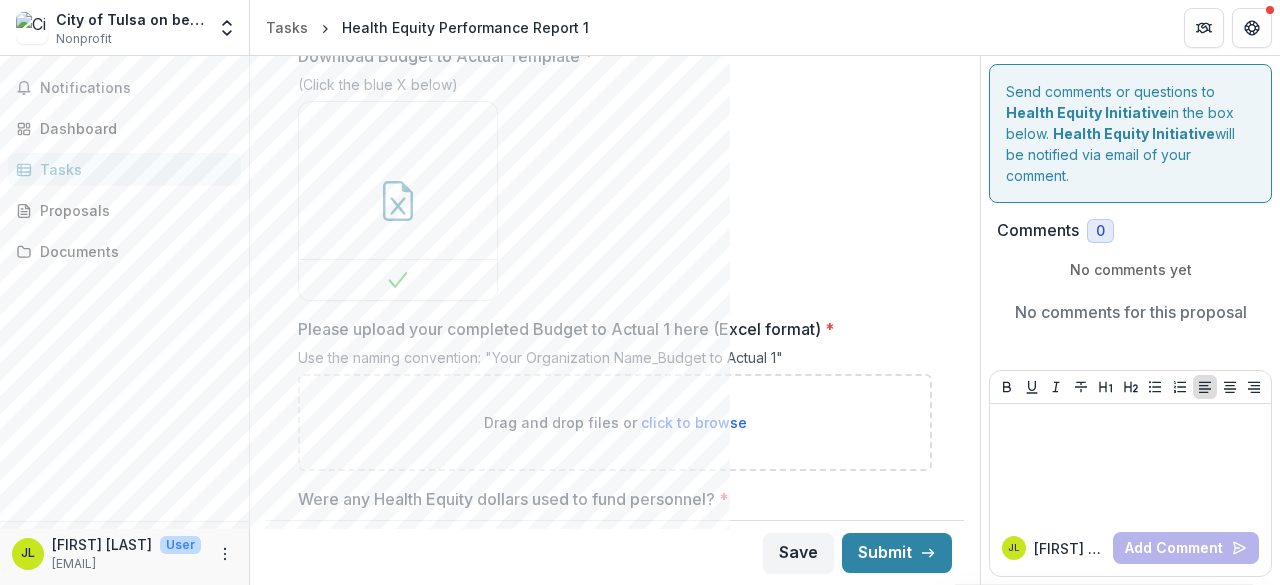 click on "click to browse" at bounding box center (694, 422) 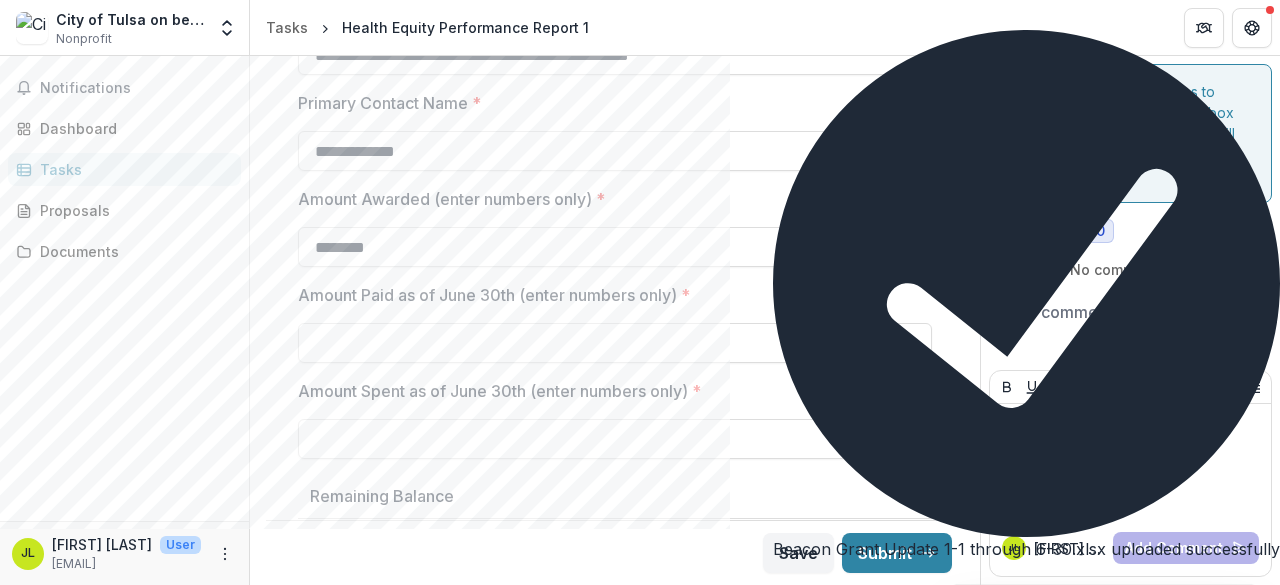 scroll, scrollTop: 636, scrollLeft: 0, axis: vertical 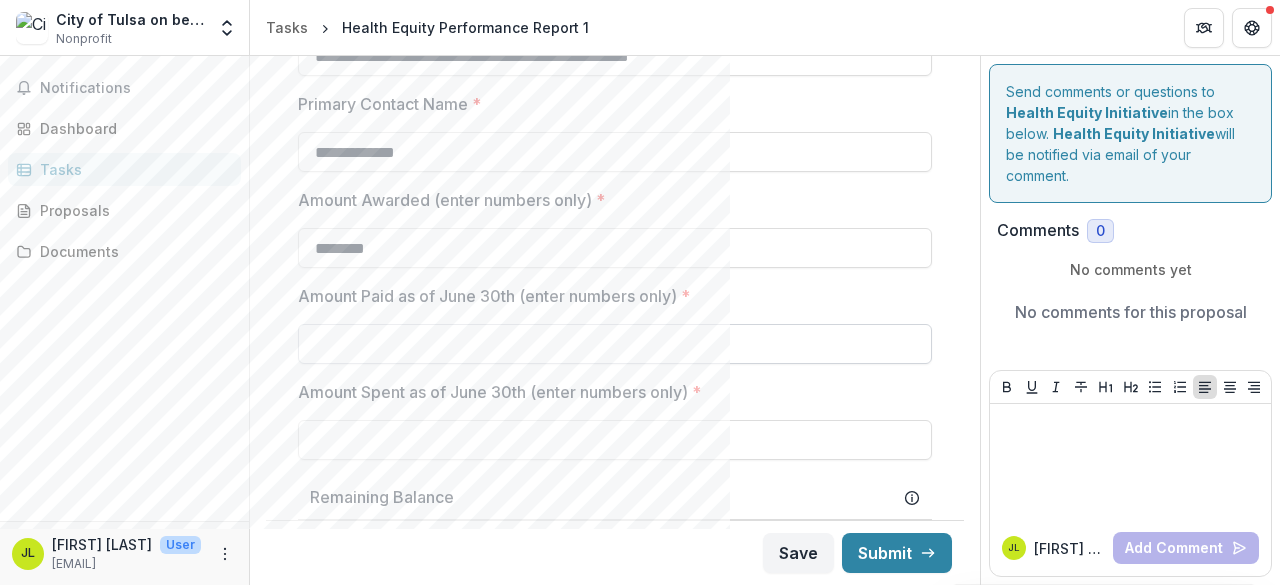 click on "Amount Paid as of June 30th (enter numbers only) *" at bounding box center [615, 344] 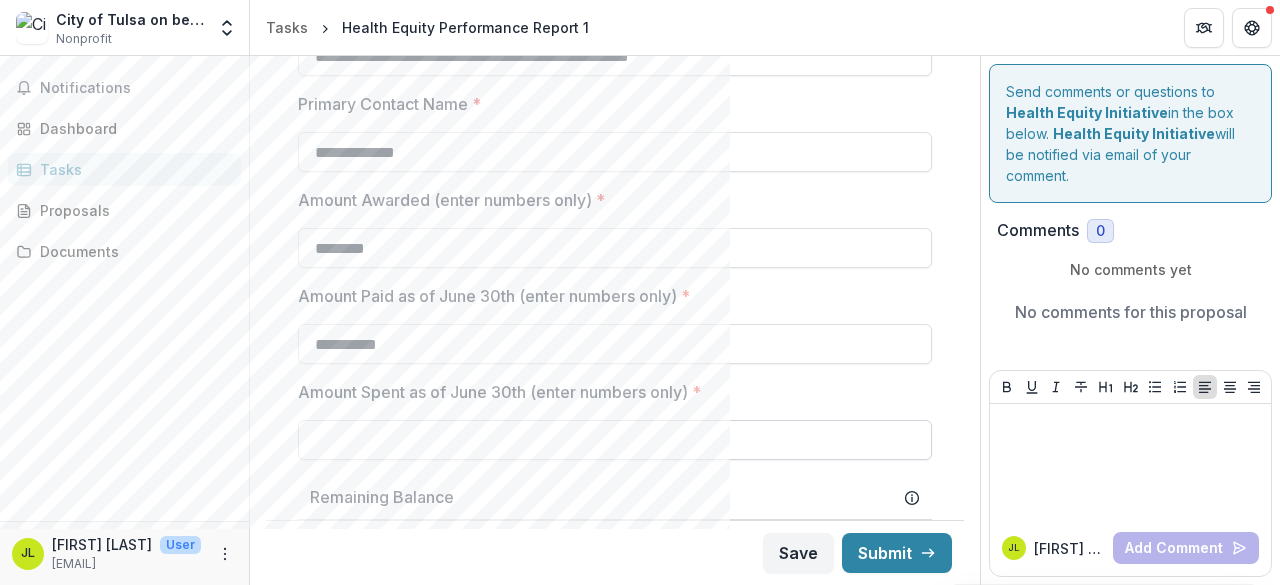 type on "**********" 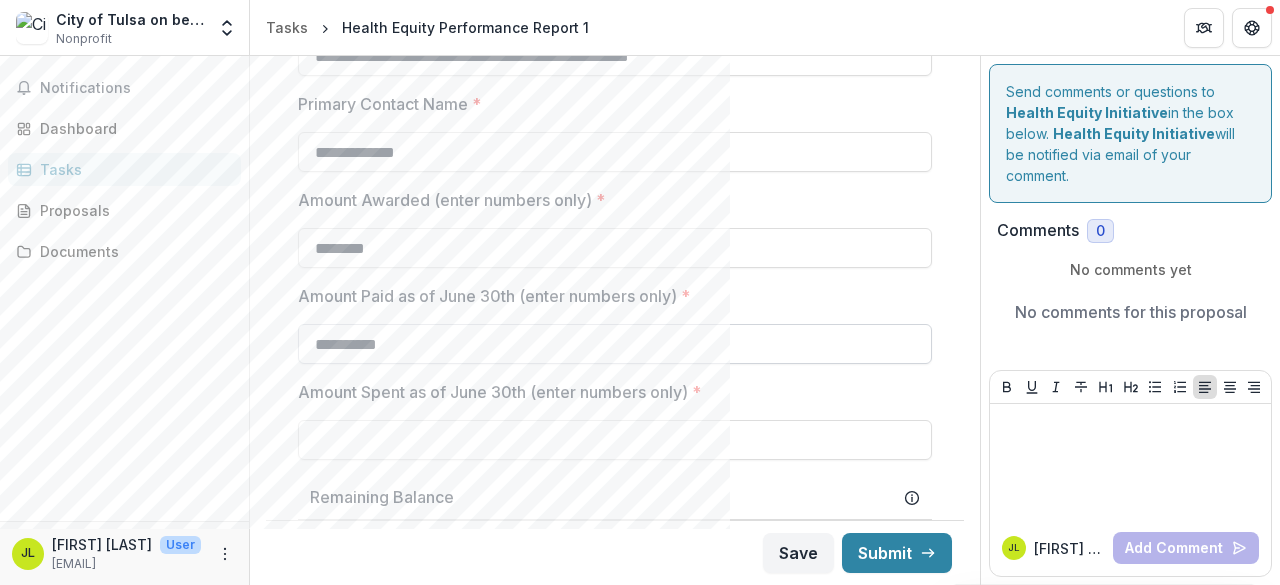 type on "**" 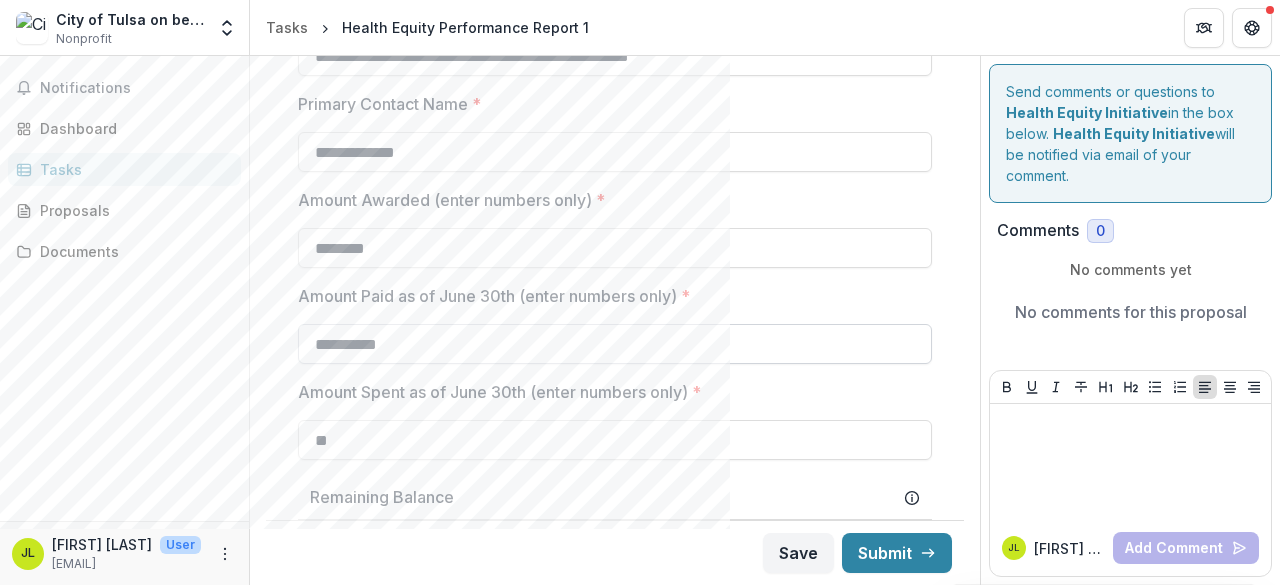click on "**********" at bounding box center [615, 344] 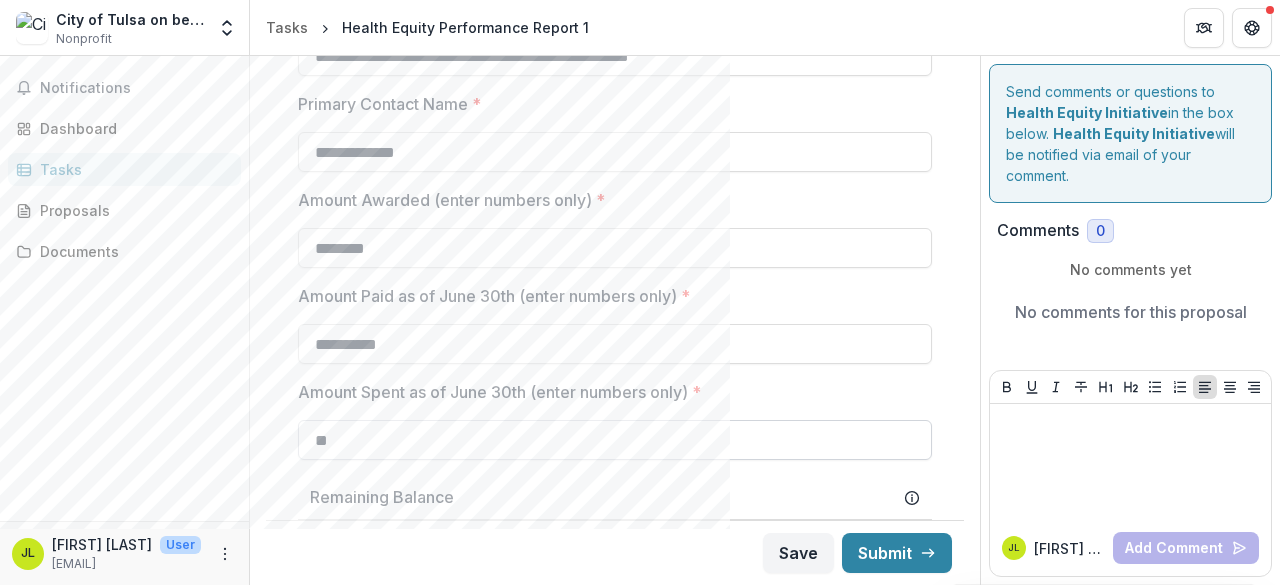 click on "**" at bounding box center [615, 440] 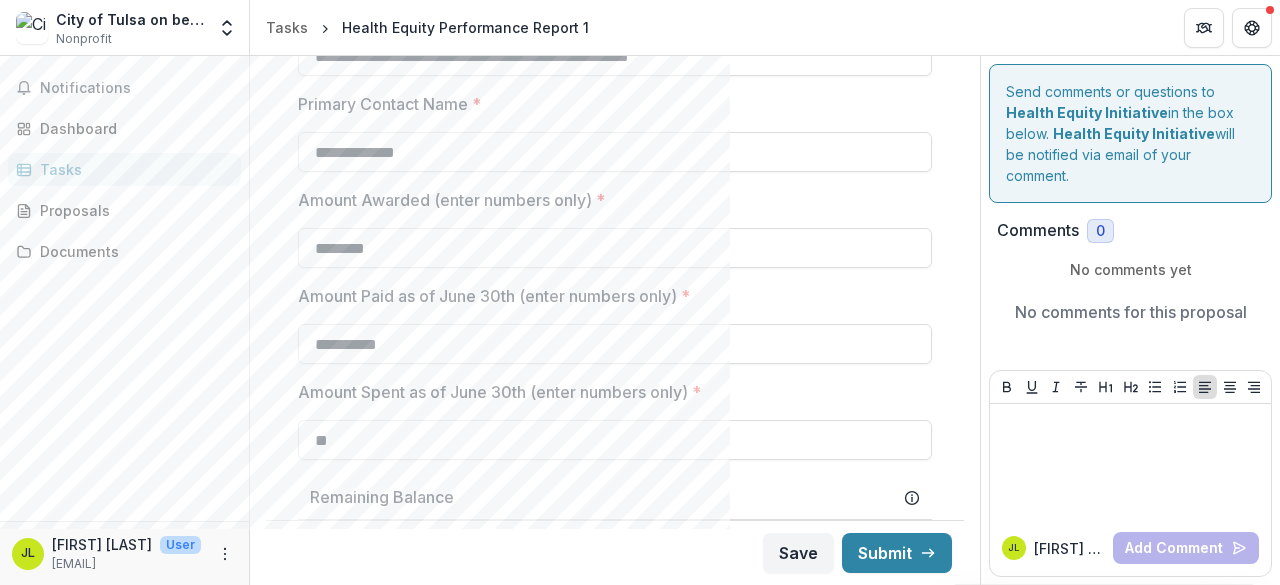 click on "Amount Spent as of June 30th (enter numbers only) *" at bounding box center [609, 392] 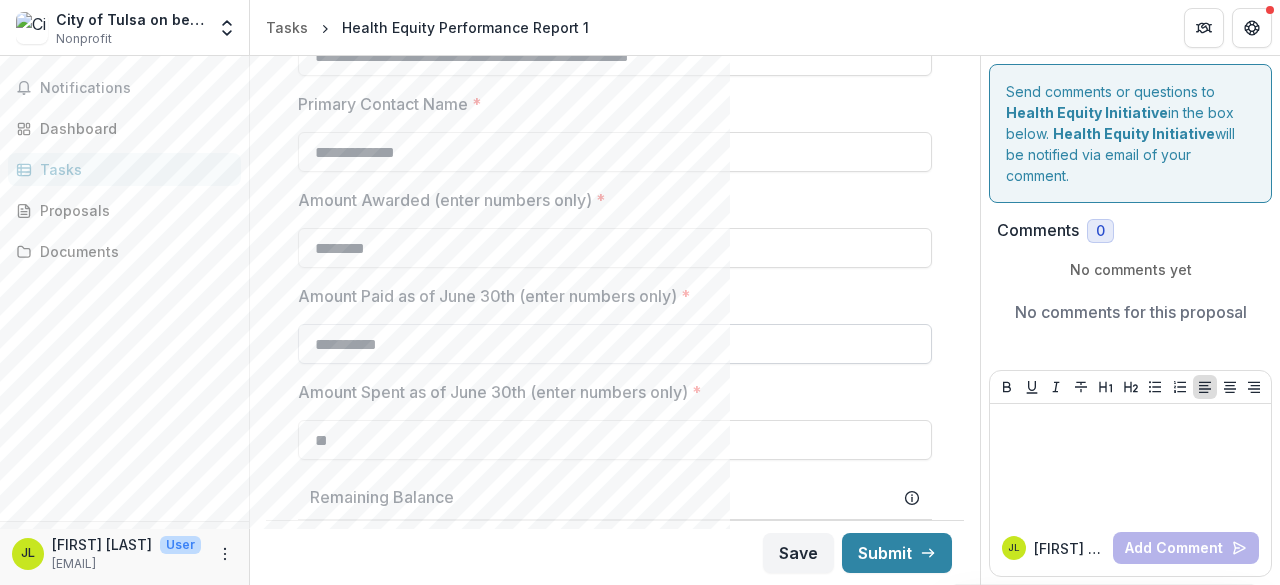 click on "**********" at bounding box center [615, 344] 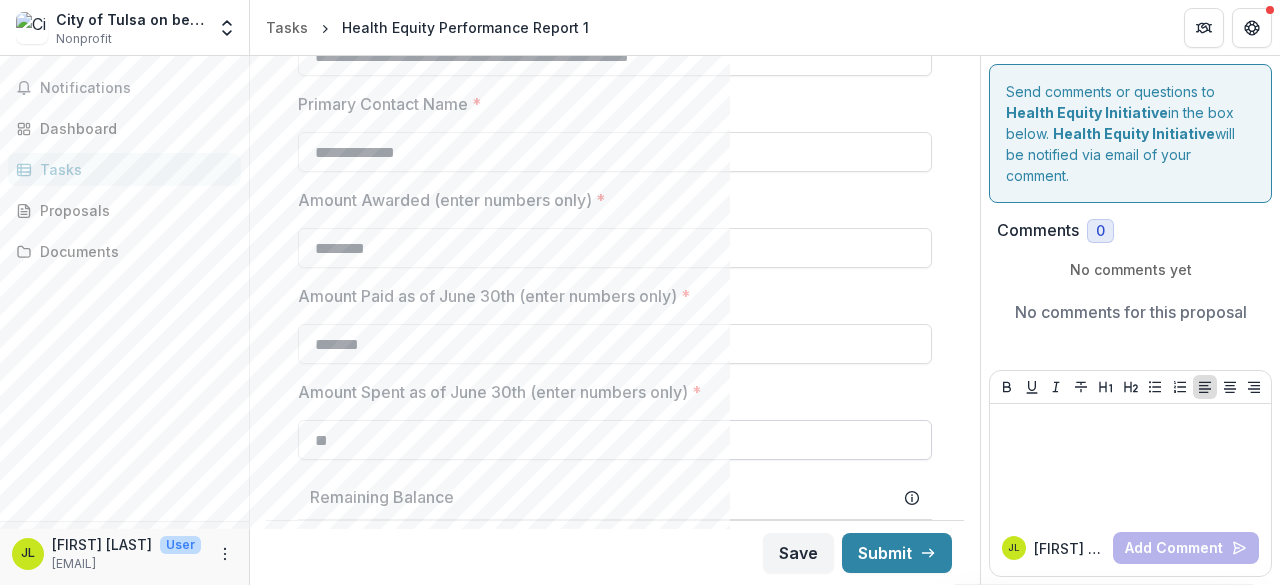 type on "*******" 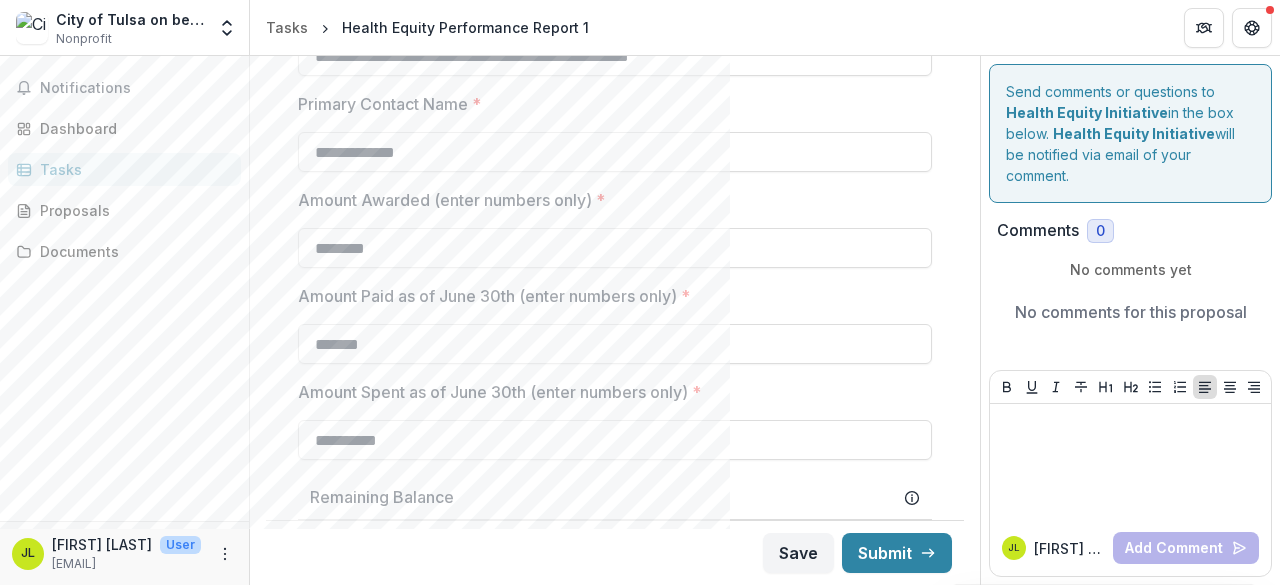type on "**********" 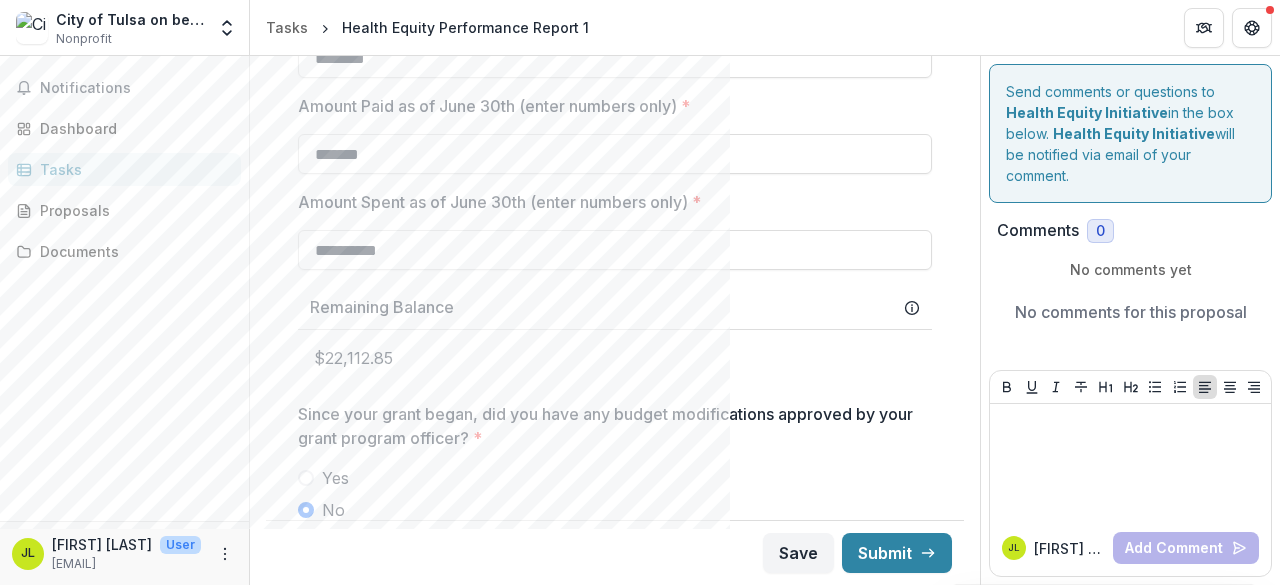 scroll, scrollTop: 829, scrollLeft: 0, axis: vertical 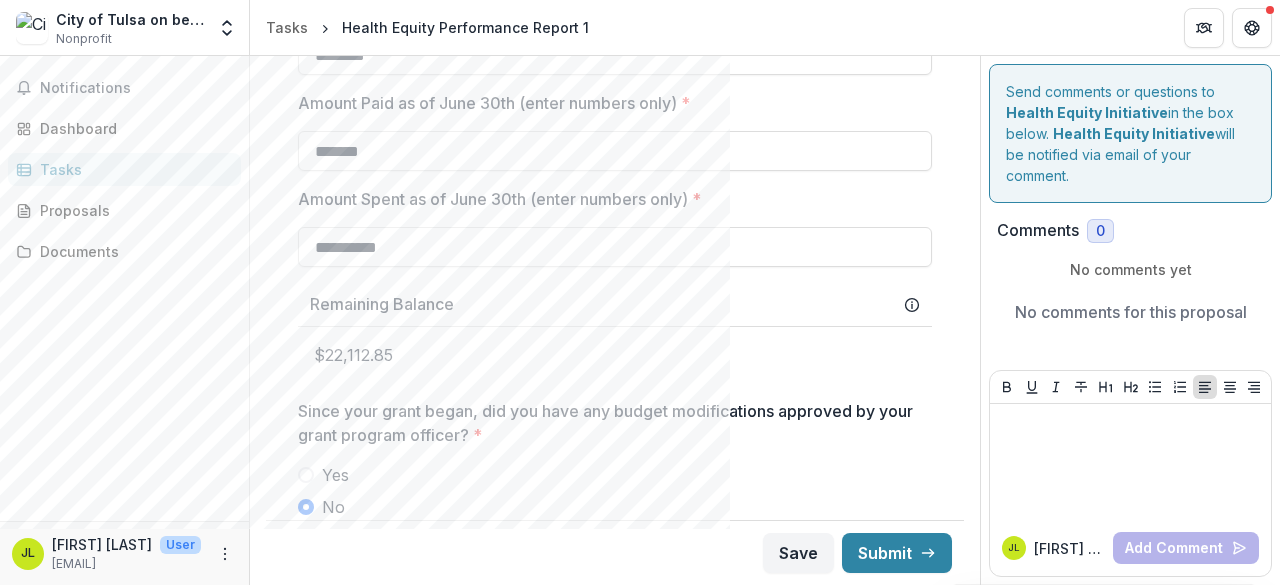 click on "Remaining Balance" at bounding box center [615, 304] 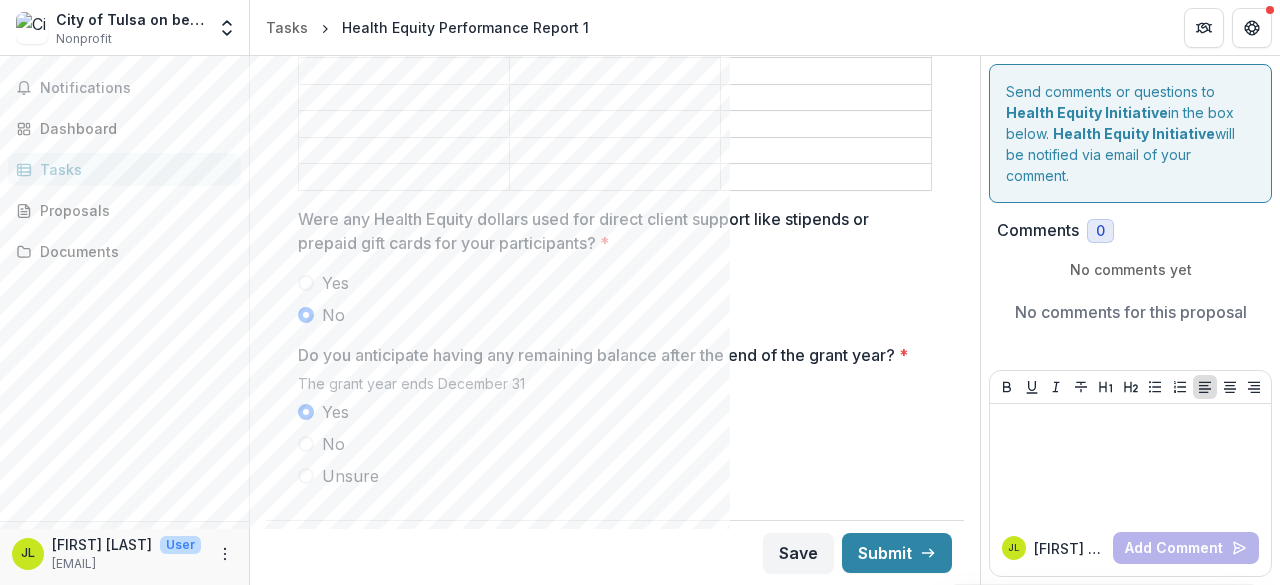 scroll, scrollTop: 2200, scrollLeft: 0, axis: vertical 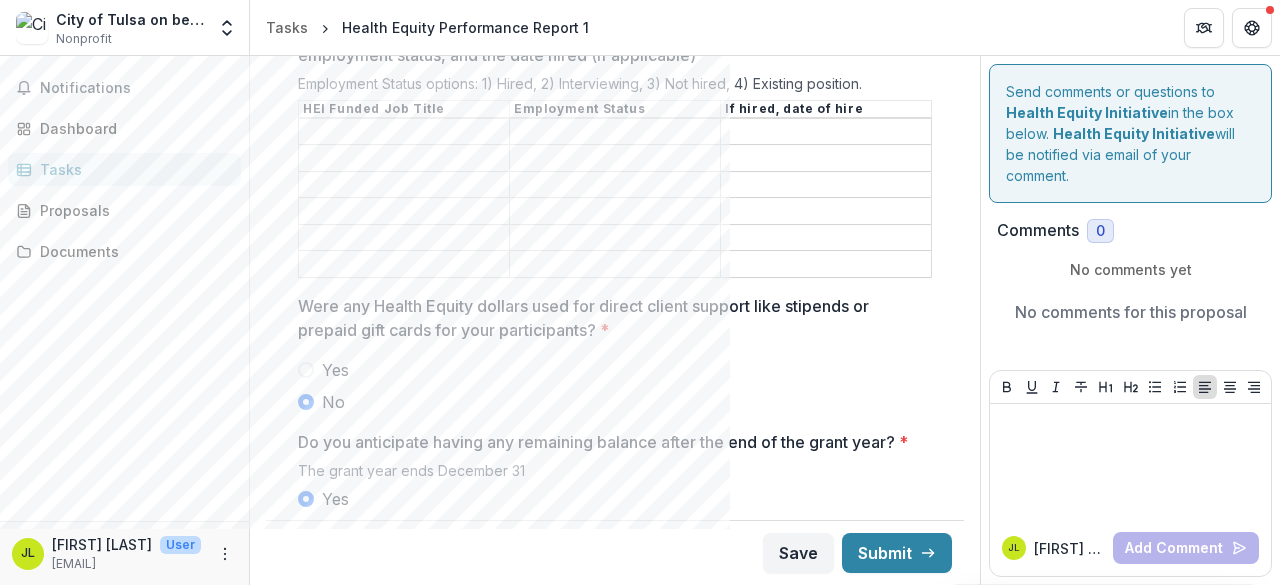 click on "List the Job Title(s) of all personnel funded by the Health Equity Grant, the employment status, and the date hired (if applicable)" at bounding box center (404, 132) 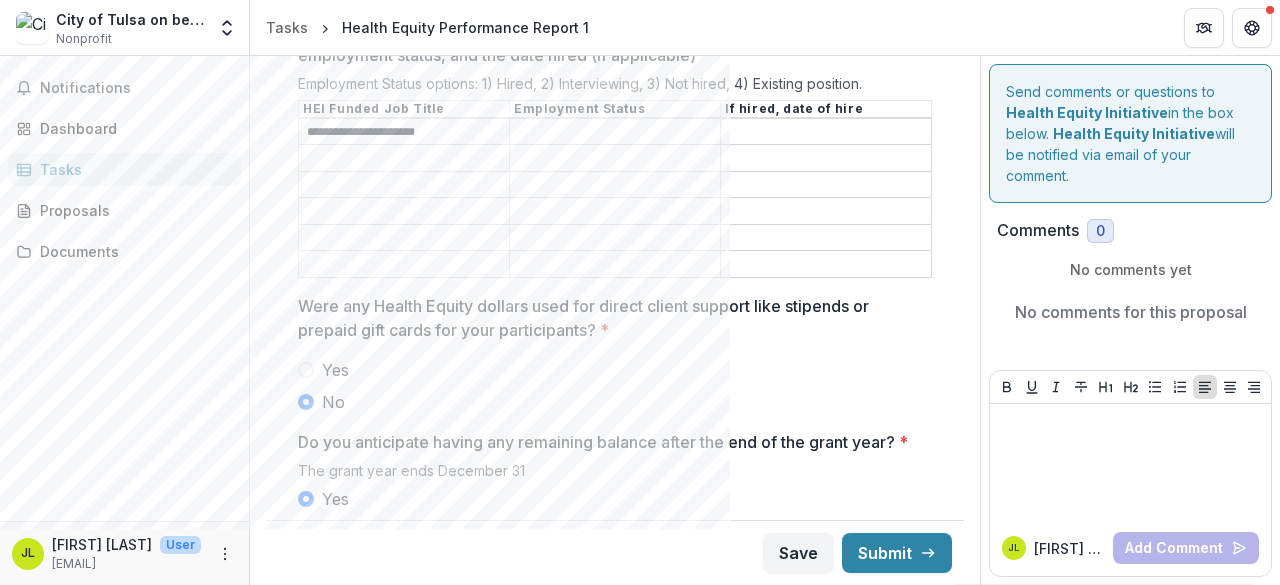 type on "**********" 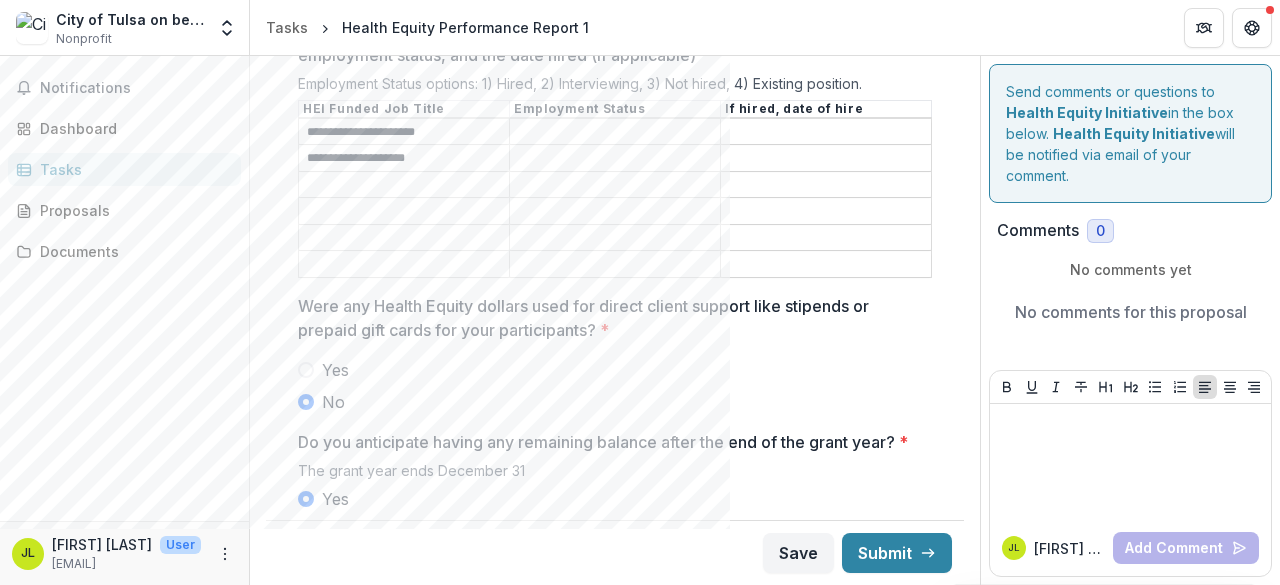 type on "**********" 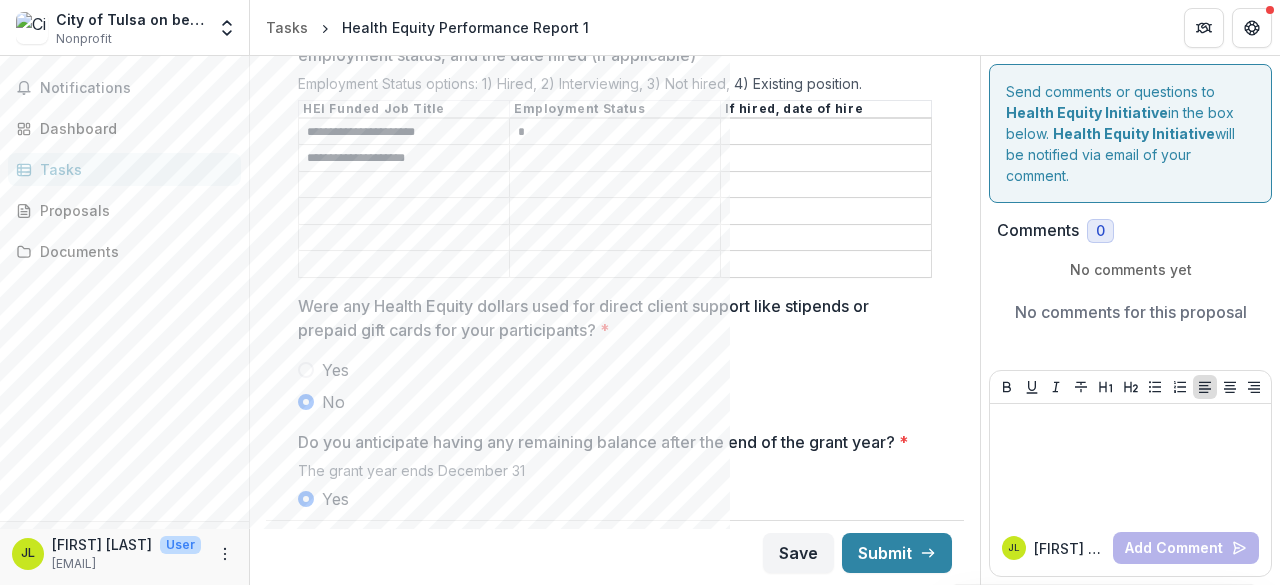 type on "*" 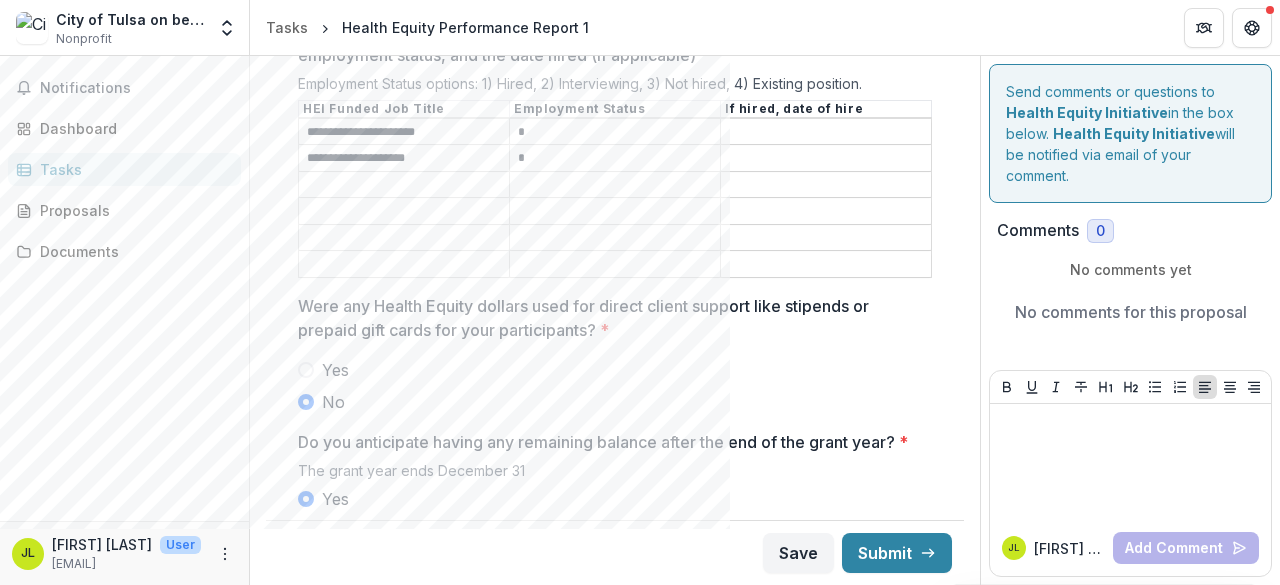 type on "*" 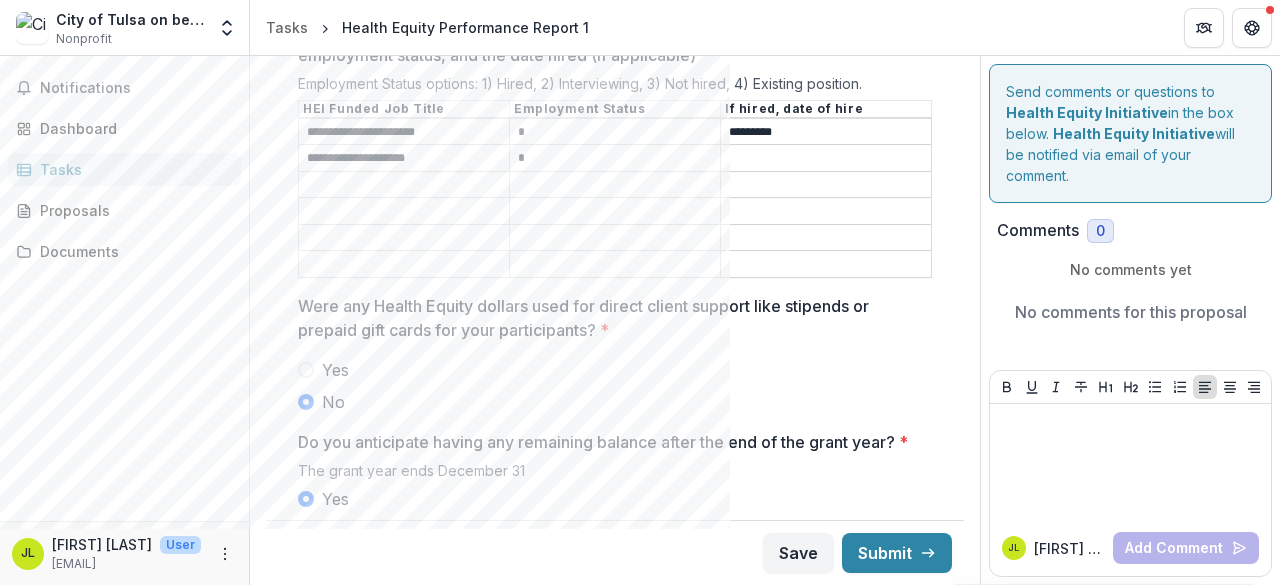 type on "*********" 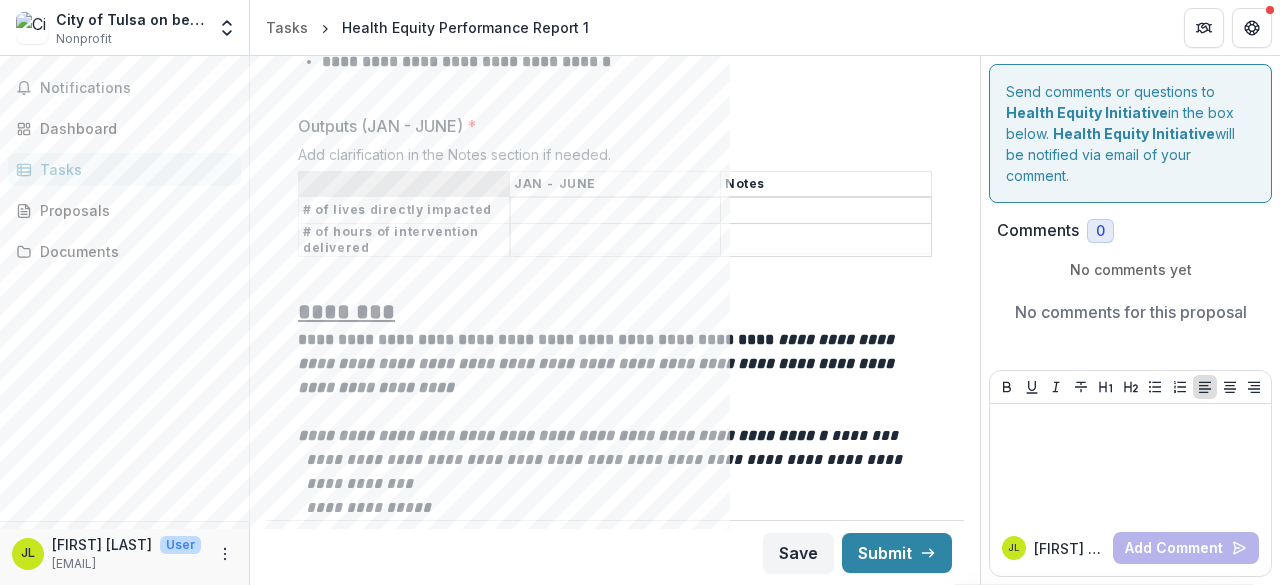 scroll, scrollTop: 2892, scrollLeft: 0, axis: vertical 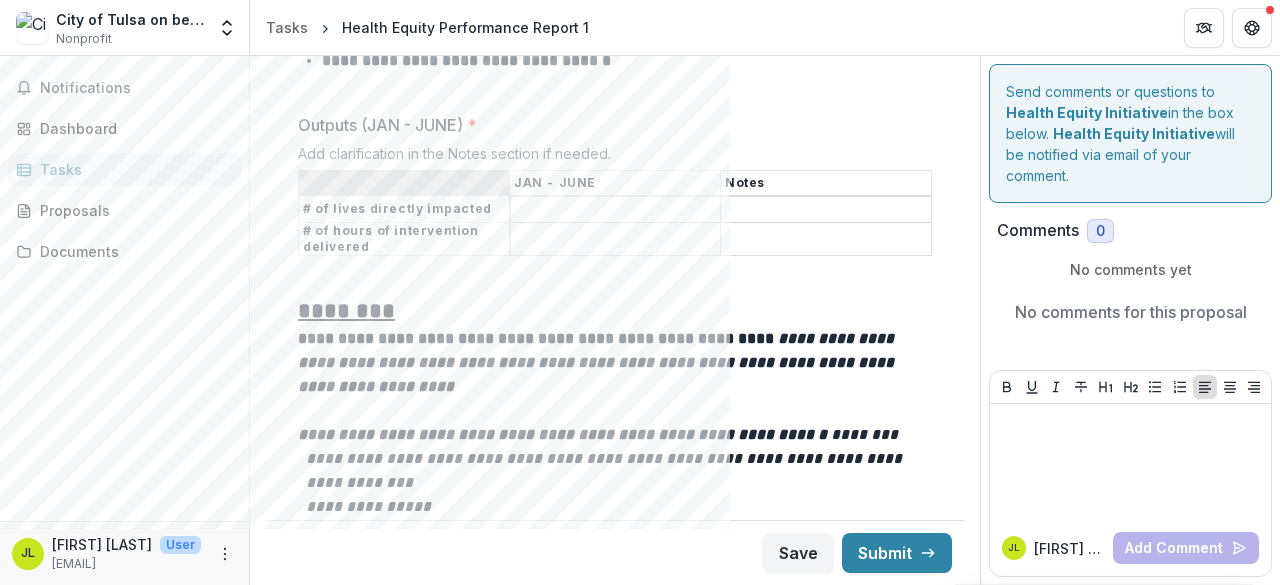 type on "*********" 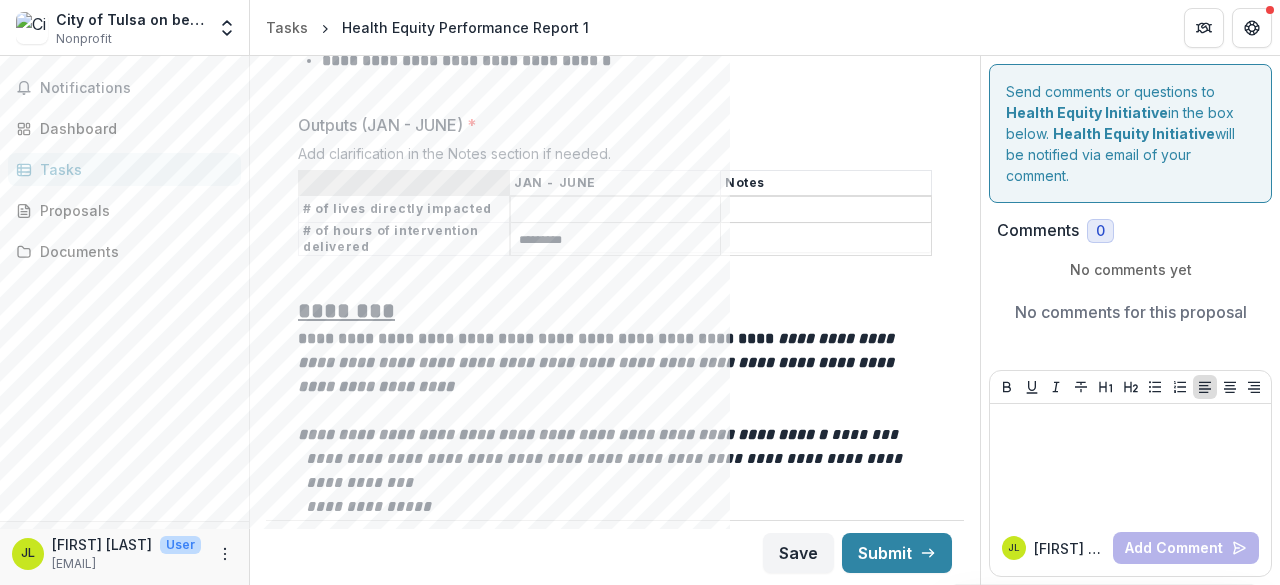 click on "Outputs (JAN - JUNE) *" at bounding box center (616, 210) 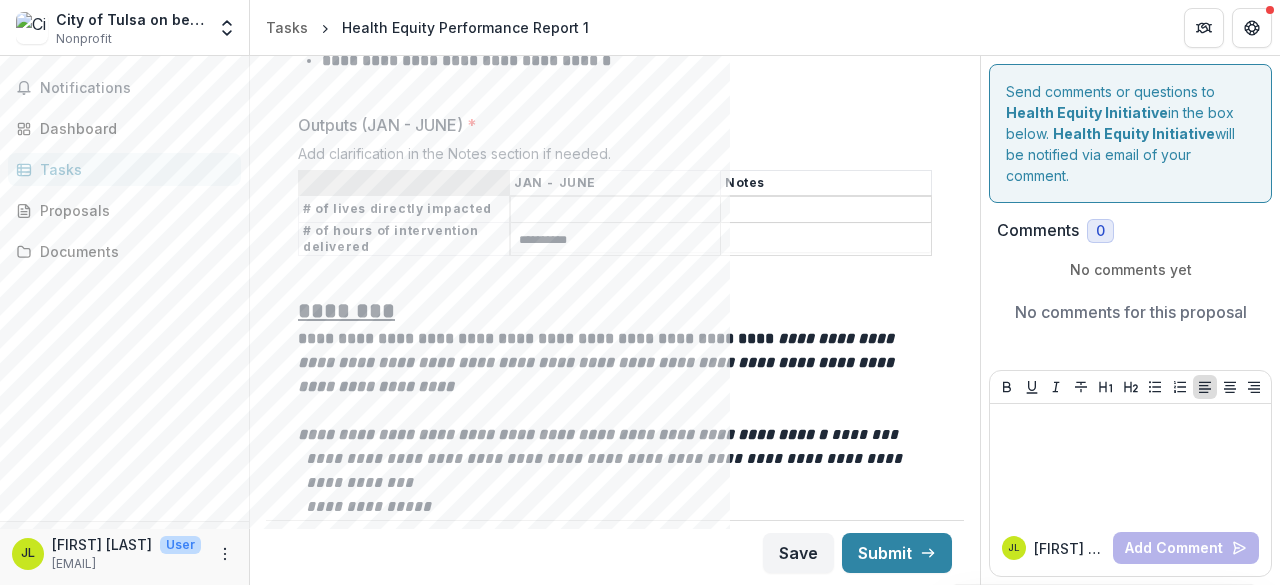 type on "**********" 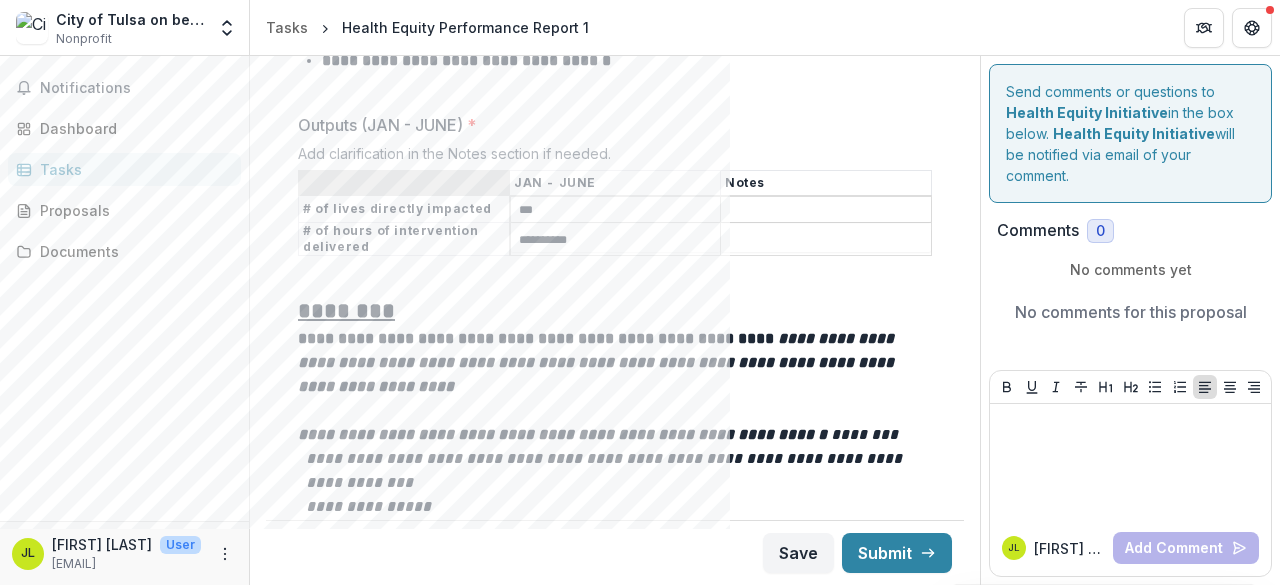 type on "***" 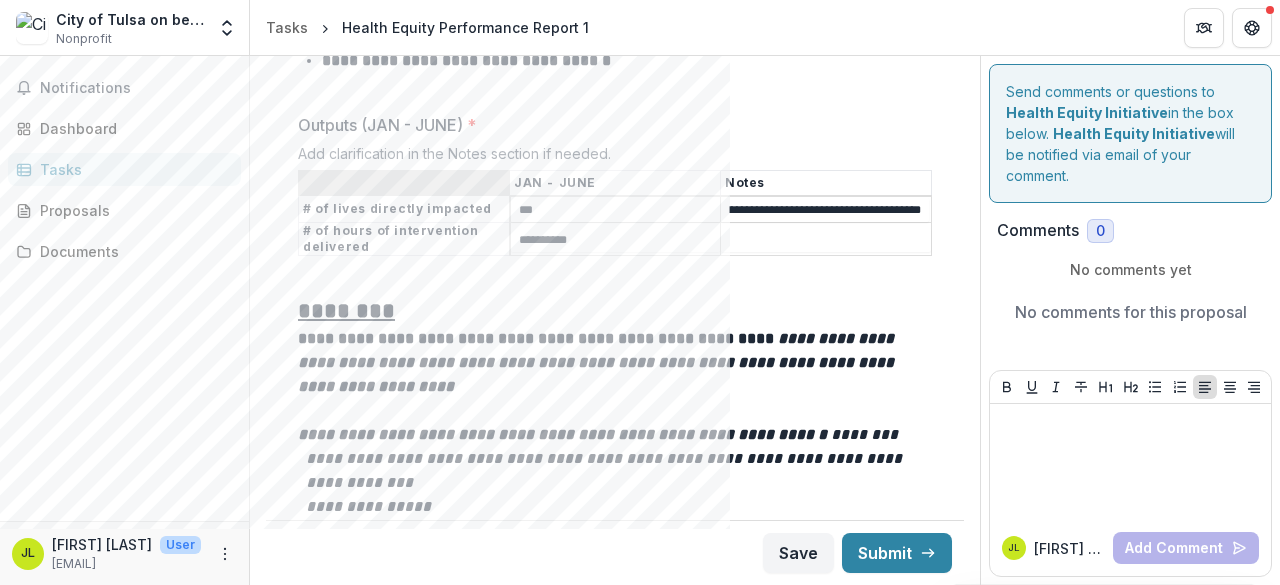 scroll, scrollTop: 0, scrollLeft: 224, axis: horizontal 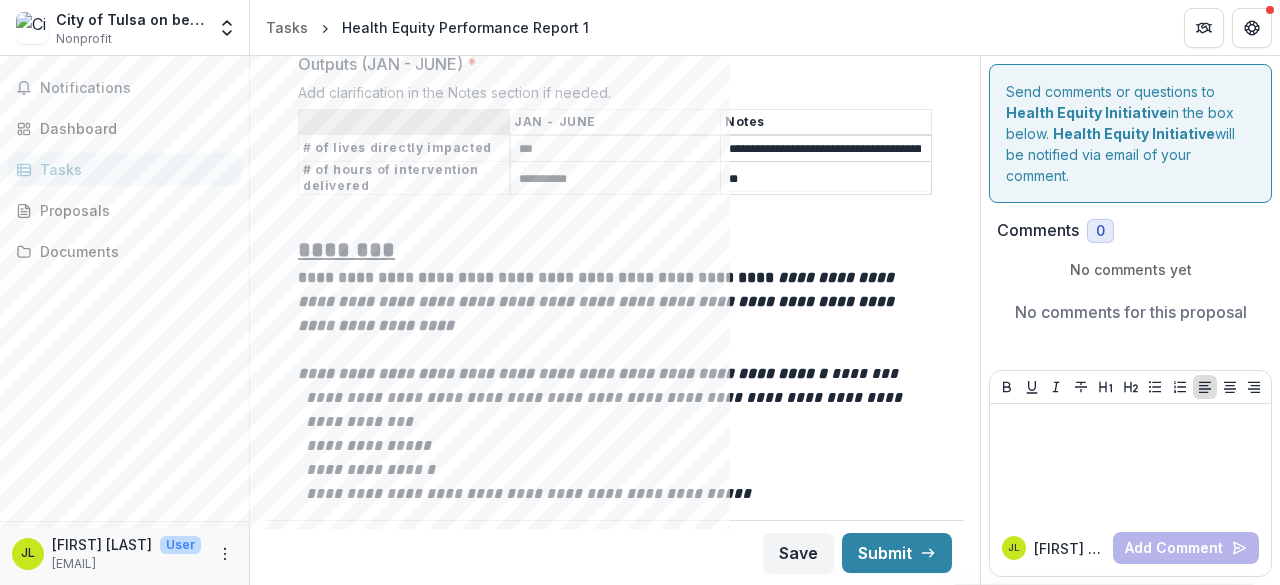 type on "*" 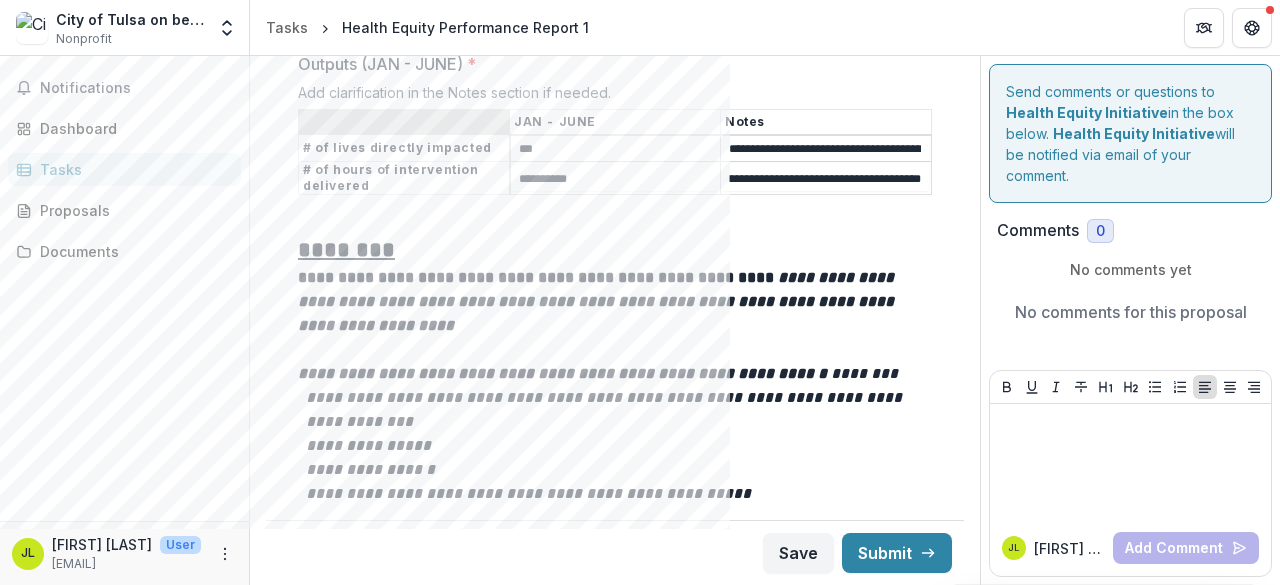 scroll, scrollTop: 0, scrollLeft: 333, axis: horizontal 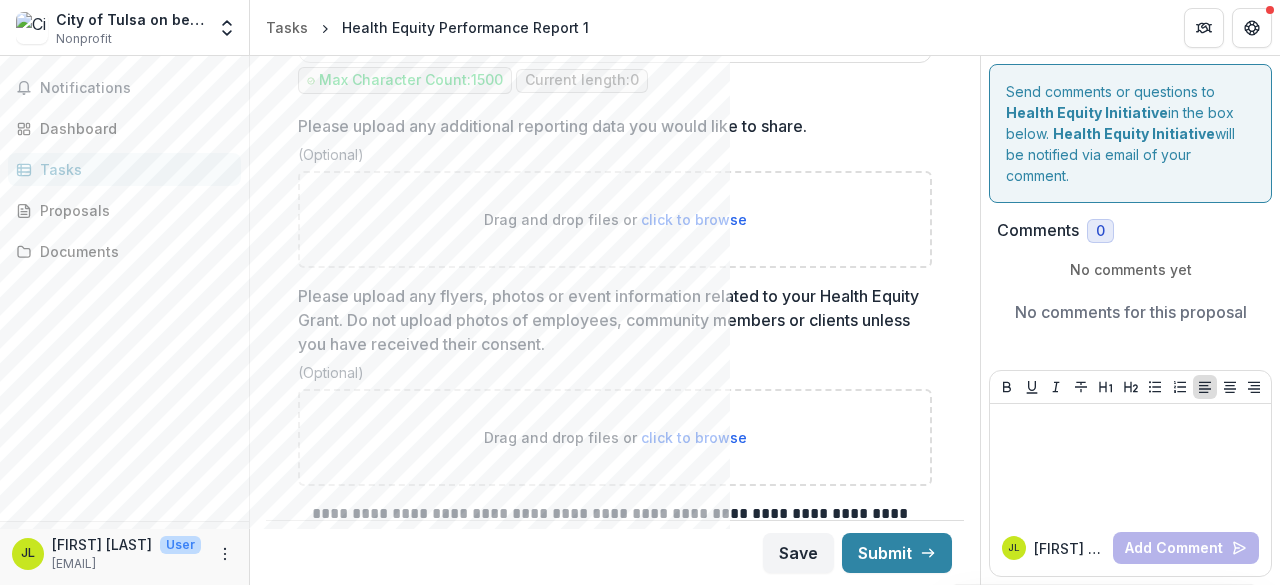 type on "**********" 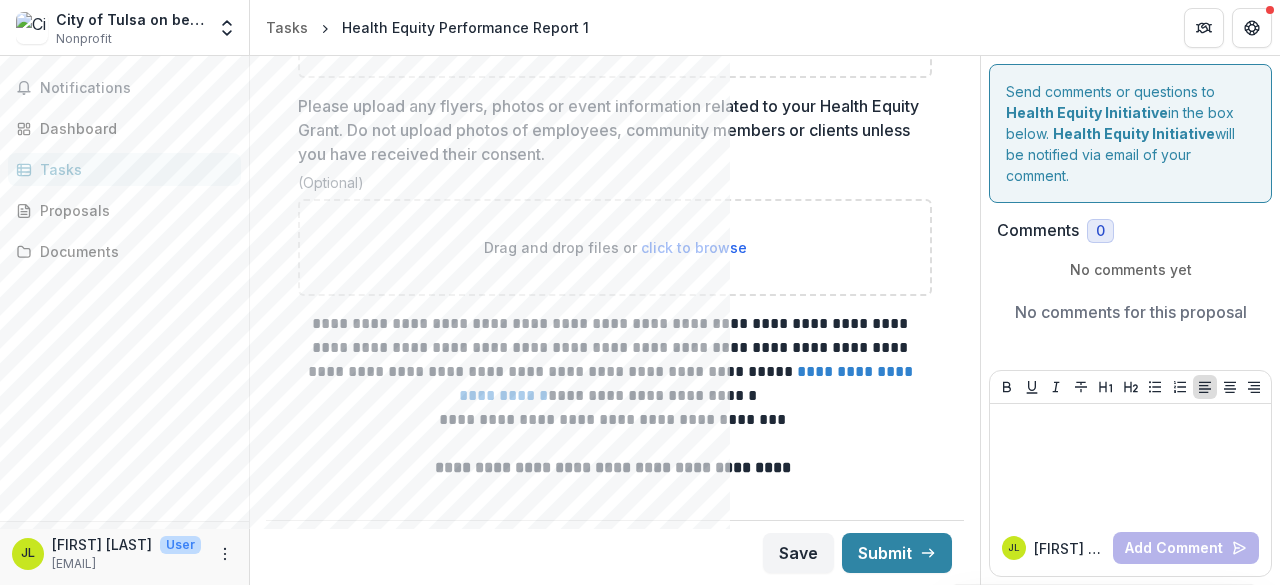 scroll, scrollTop: 4854, scrollLeft: 0, axis: vertical 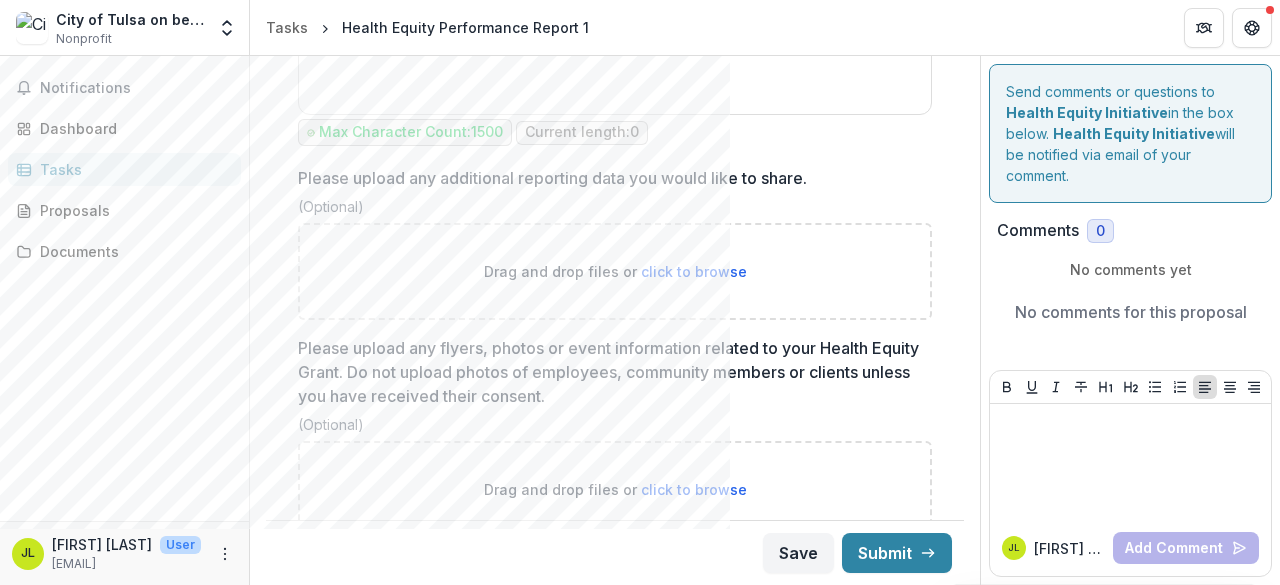 click on "click to browse" at bounding box center [694, 271] 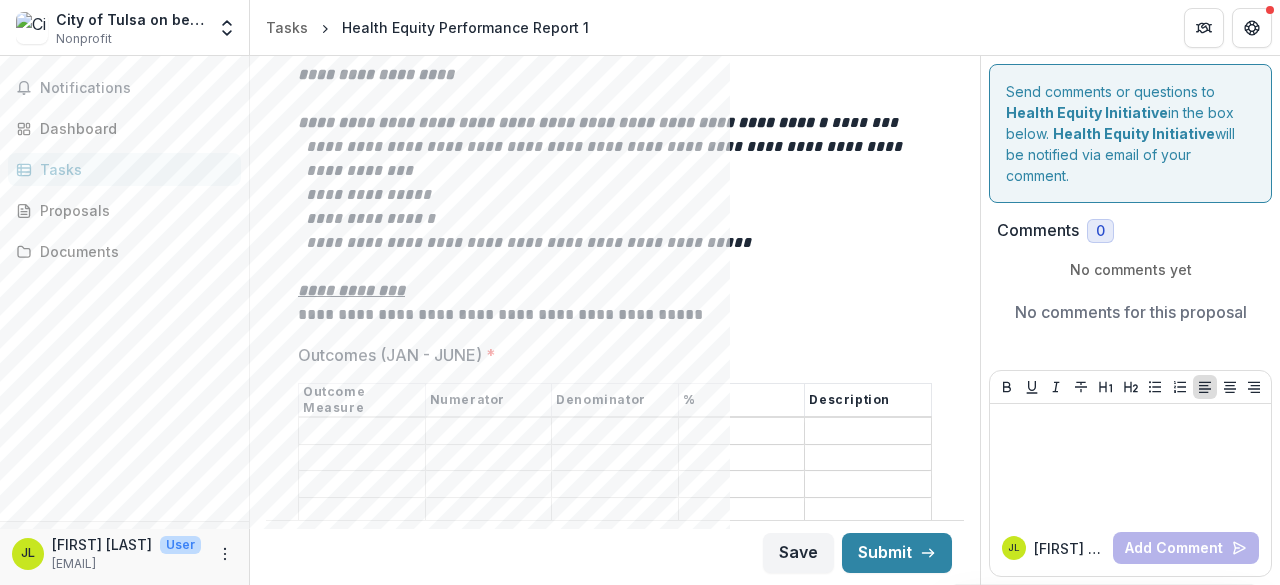 scroll, scrollTop: 3198, scrollLeft: 0, axis: vertical 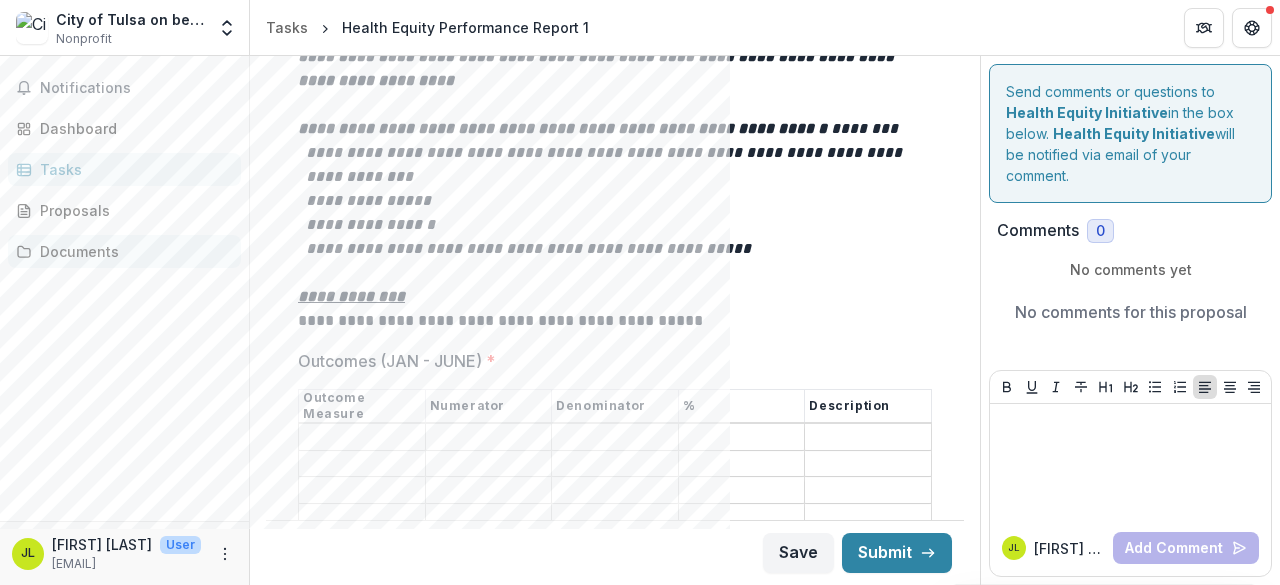 click on "Documents" at bounding box center (132, 251) 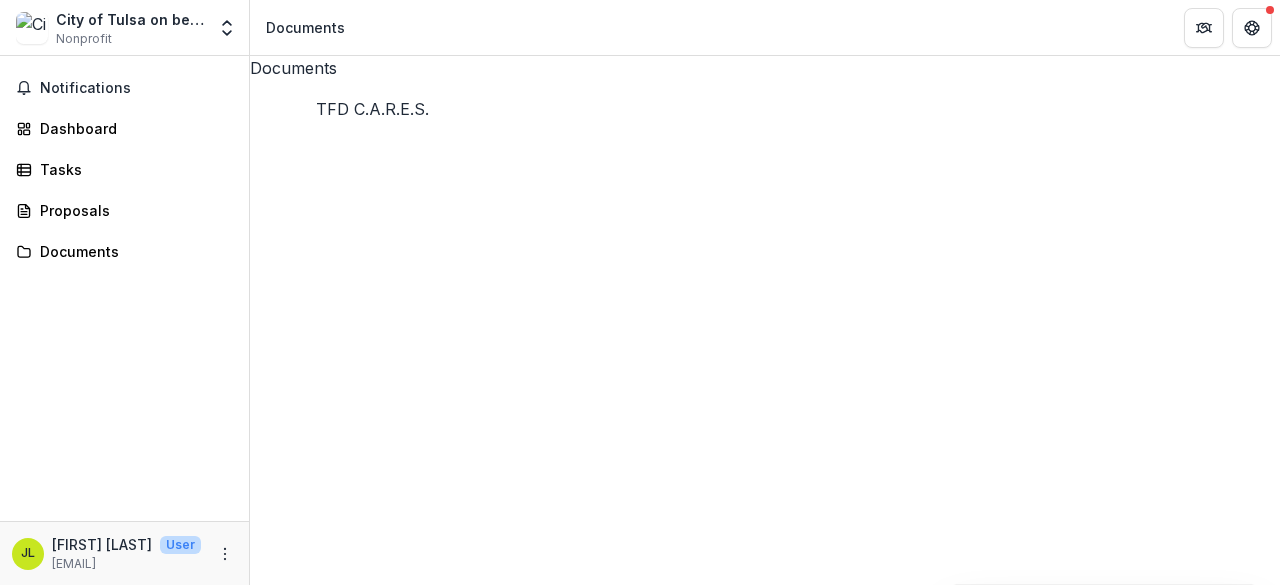 click on "TFD C.A.R.E.S." at bounding box center [306, 1162] 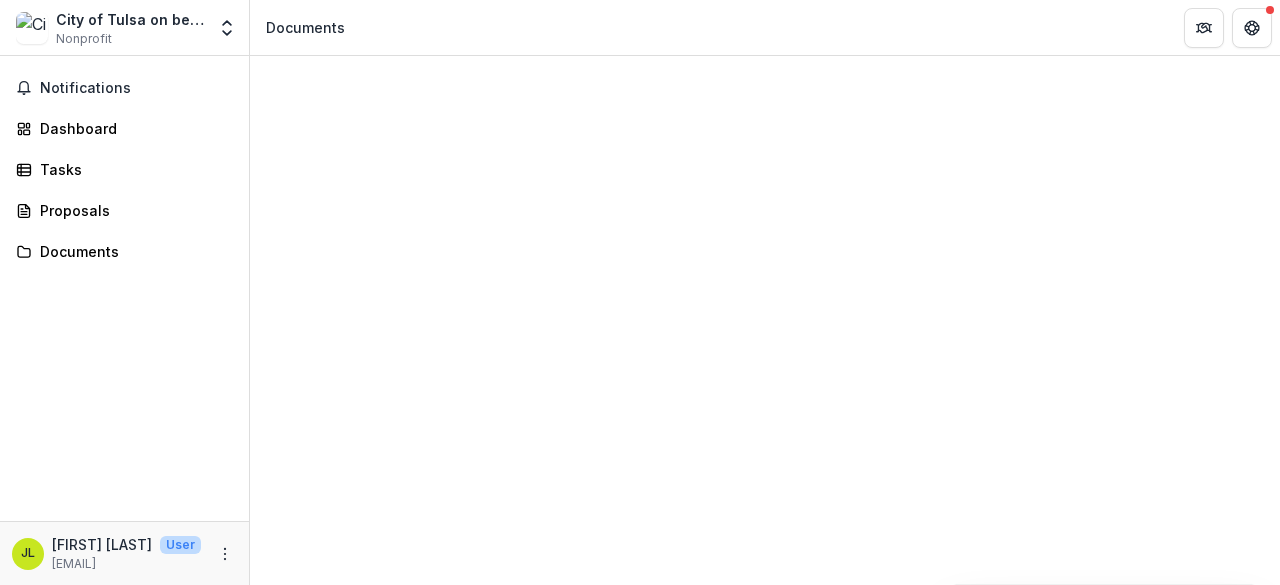 scroll, scrollTop: 104, scrollLeft: 0, axis: vertical 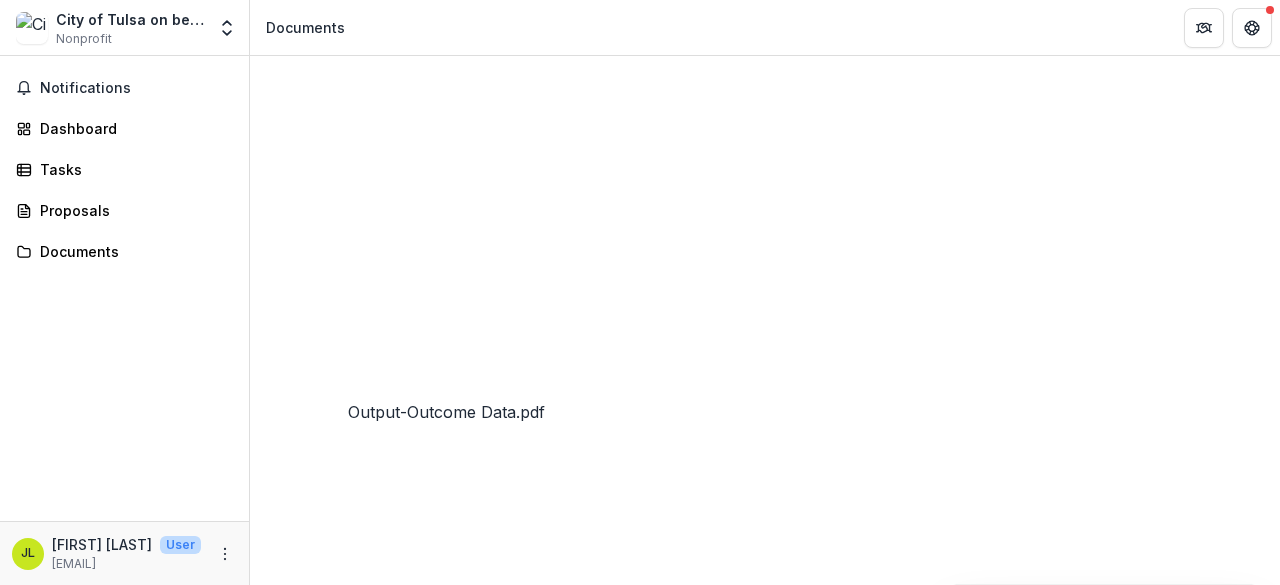 click on "Output-Outcome Data.pdf" at bounding box center (348, 1514) 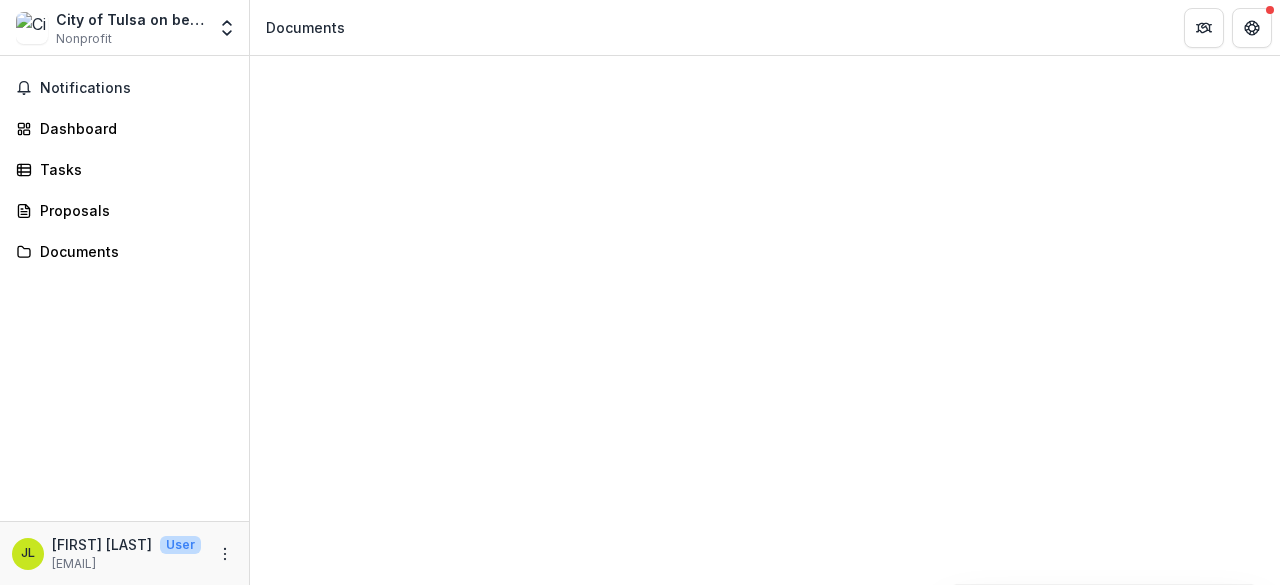 click at bounding box center (0, 603) 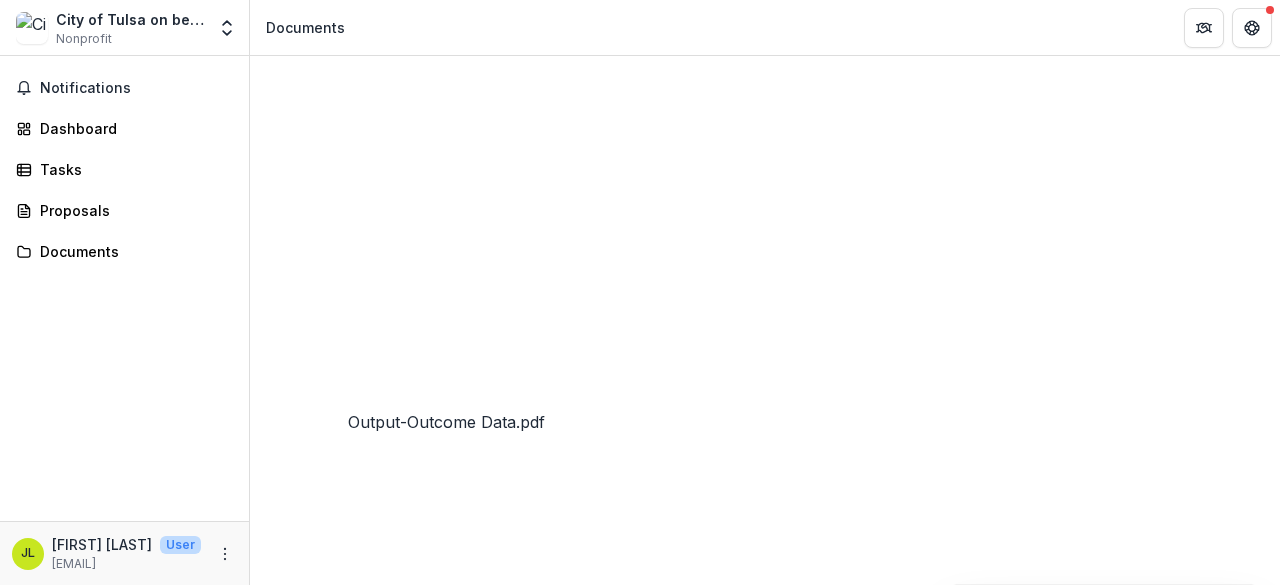 scroll, scrollTop: 104, scrollLeft: 0, axis: vertical 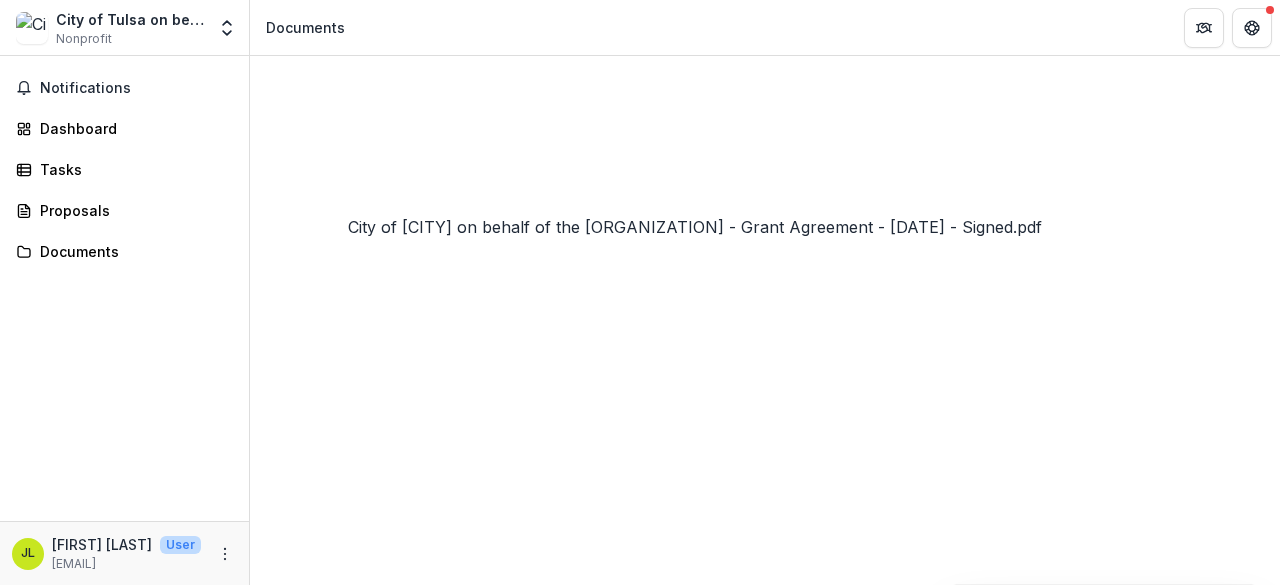 click on "City of [CITY] on behalf of the [ORGANIZATION] - Grant Agreement - [DATE] - Signed.pdf" at bounding box center [597, 1314] 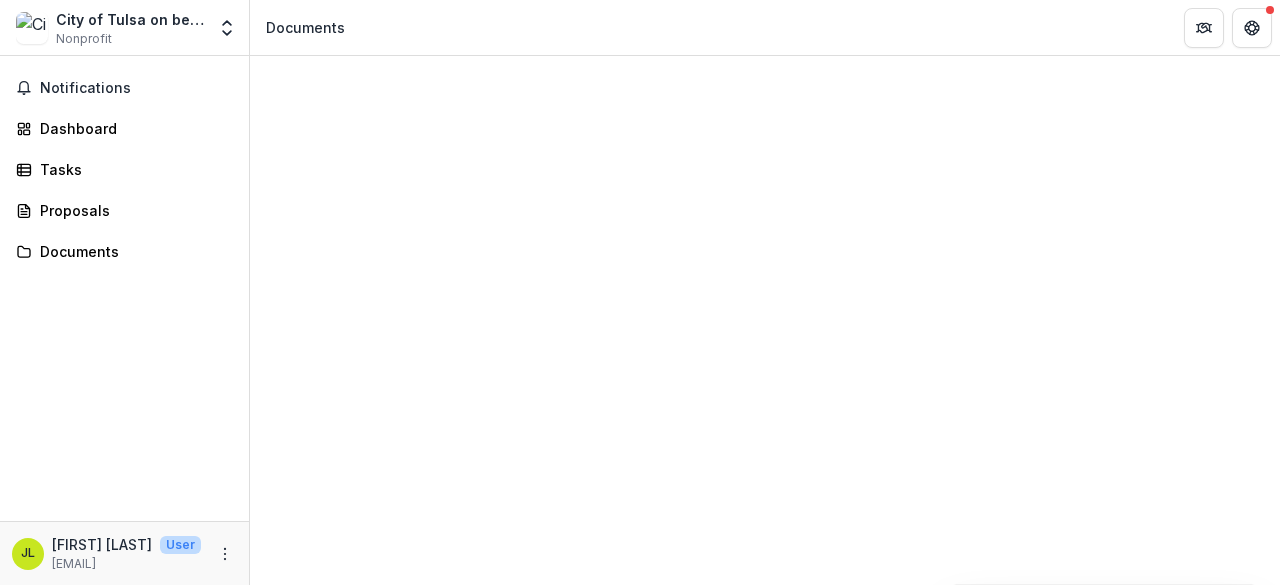 click 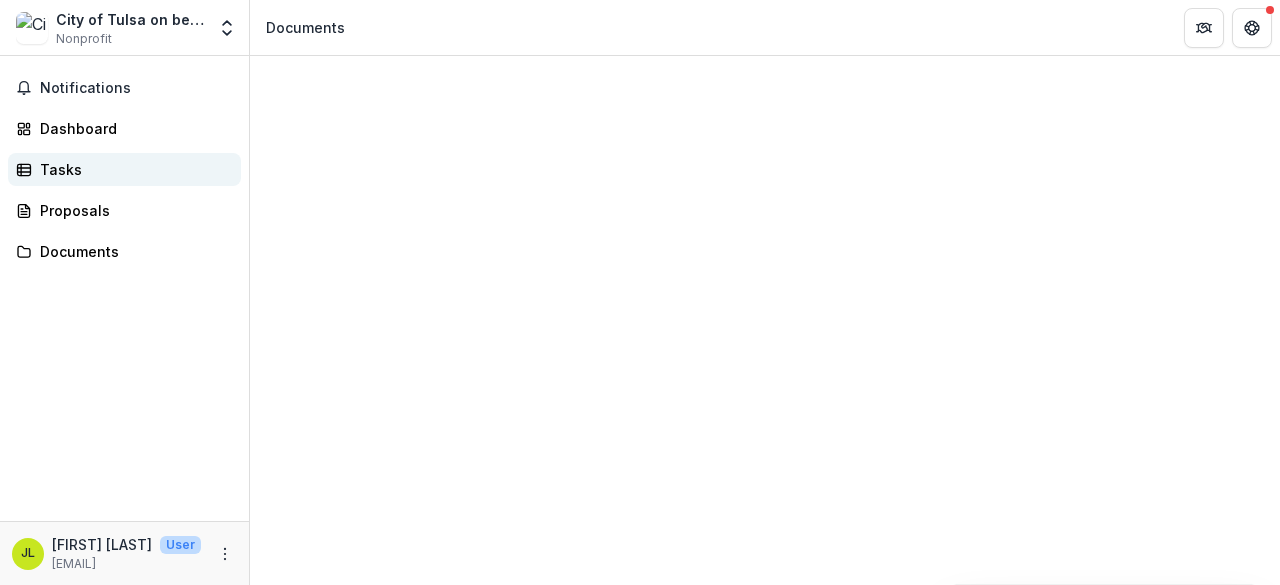 click on "Tasks" at bounding box center (132, 169) 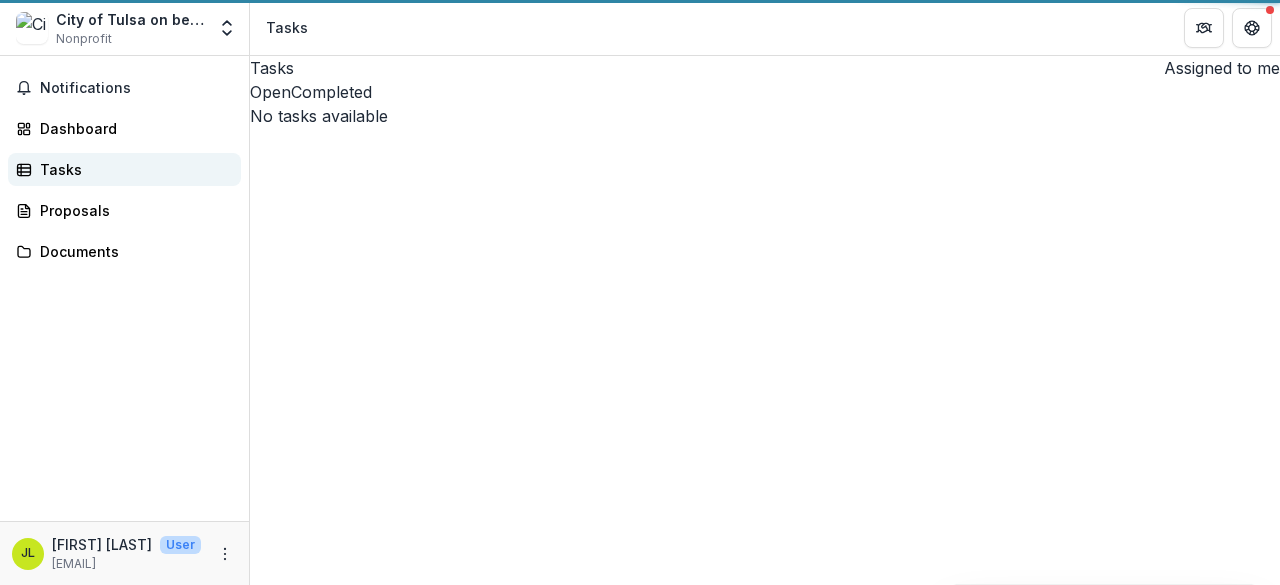 scroll, scrollTop: 0, scrollLeft: 0, axis: both 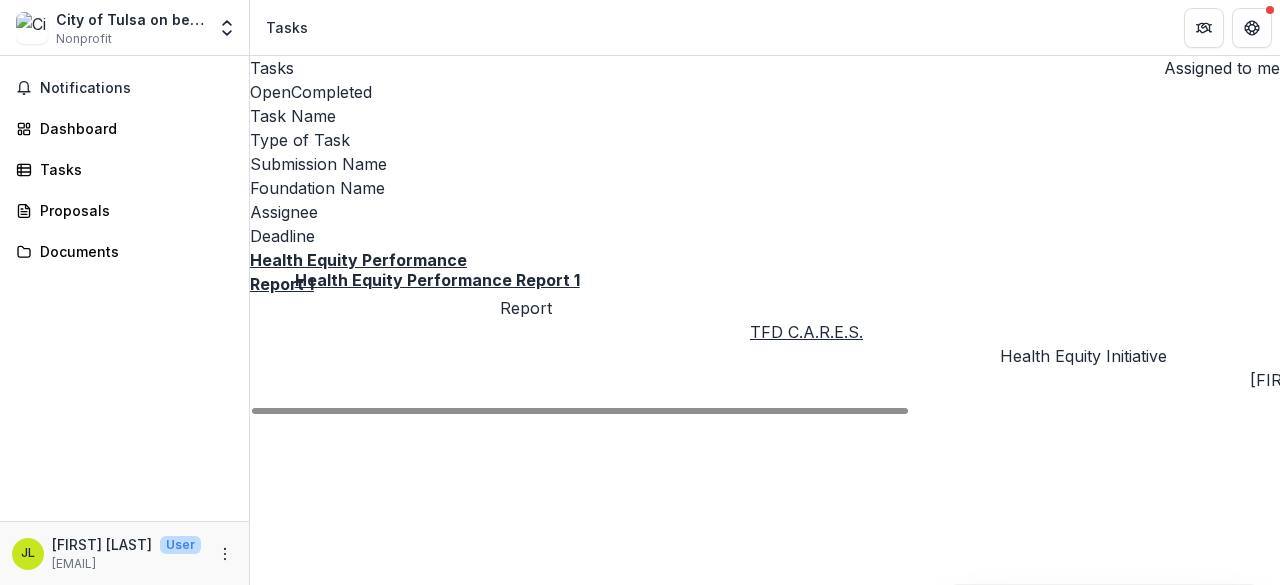click on "Health Equity Performance Report 1" at bounding box center (358, 272) 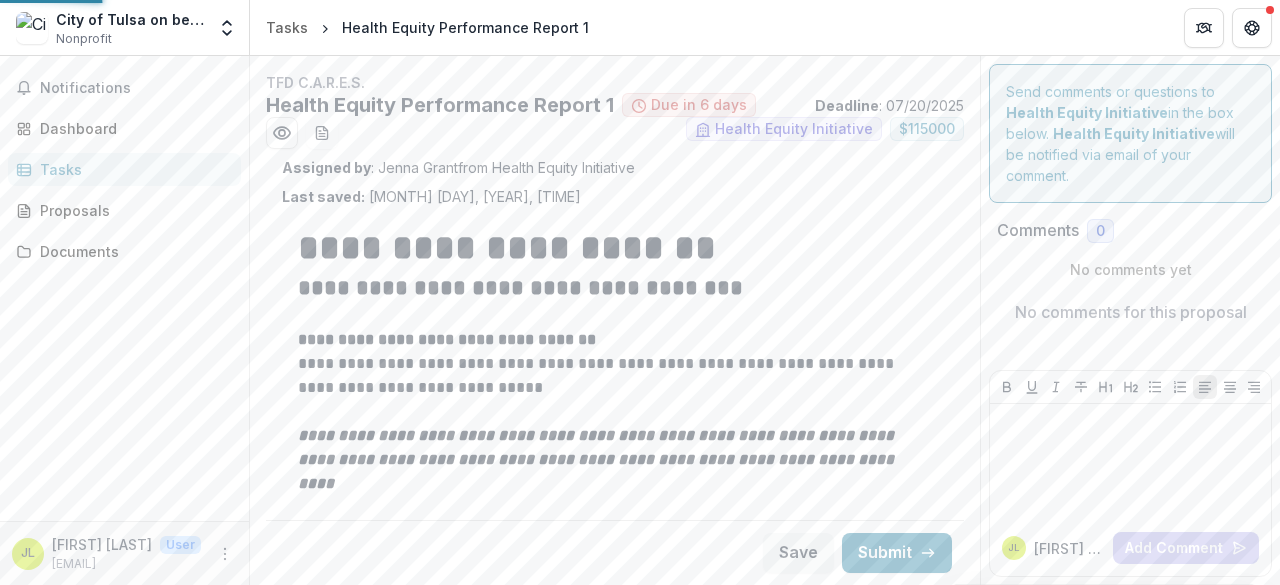 type on "********" 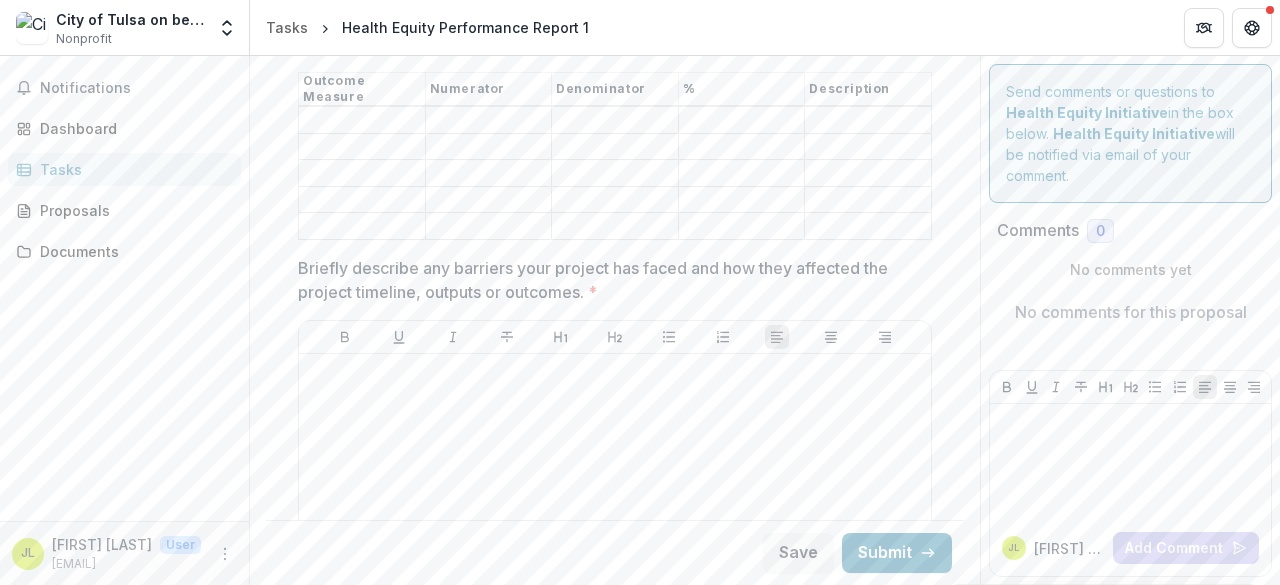 scroll, scrollTop: 3516, scrollLeft: 0, axis: vertical 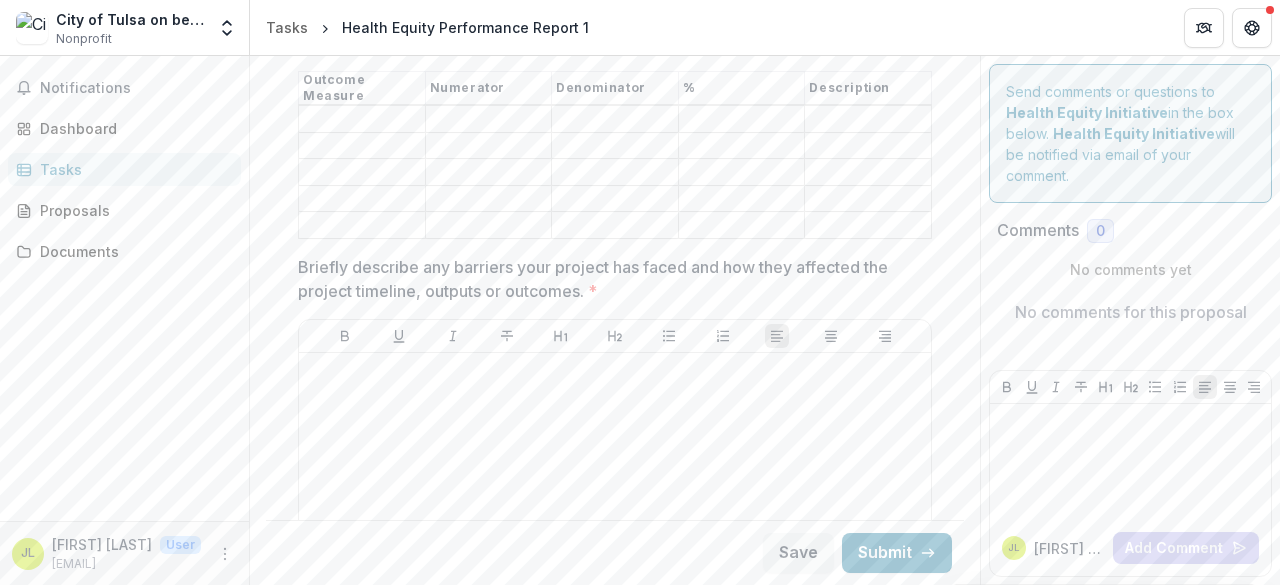 click on "Outcomes (JAN - JUNE) *" at bounding box center (362, 120) 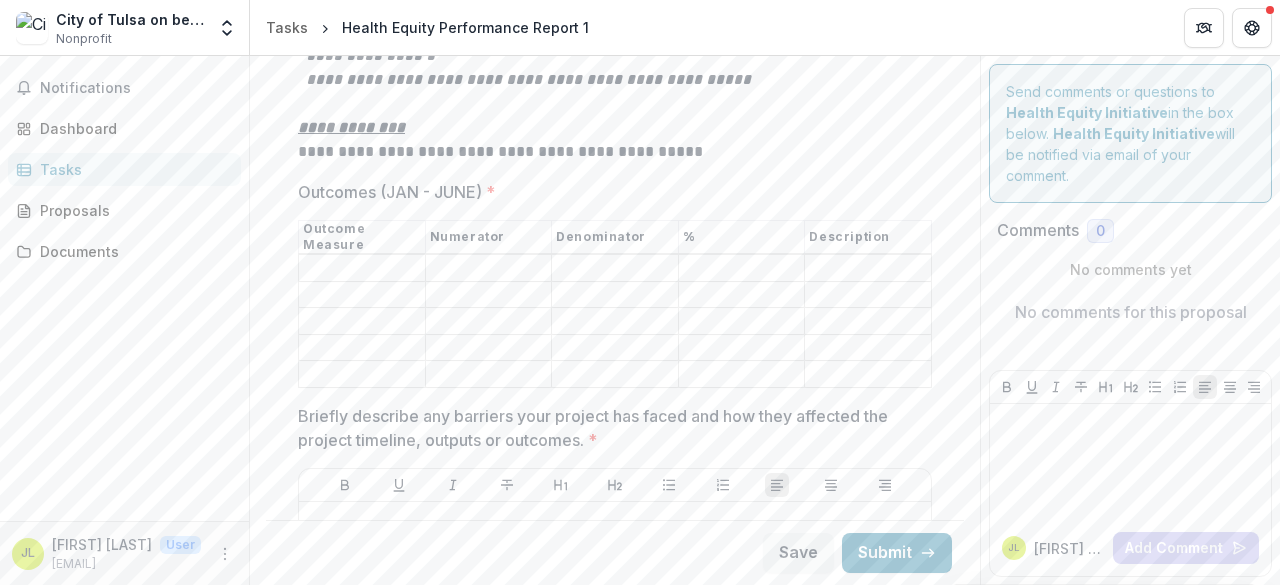 scroll, scrollTop: 3366, scrollLeft: 0, axis: vertical 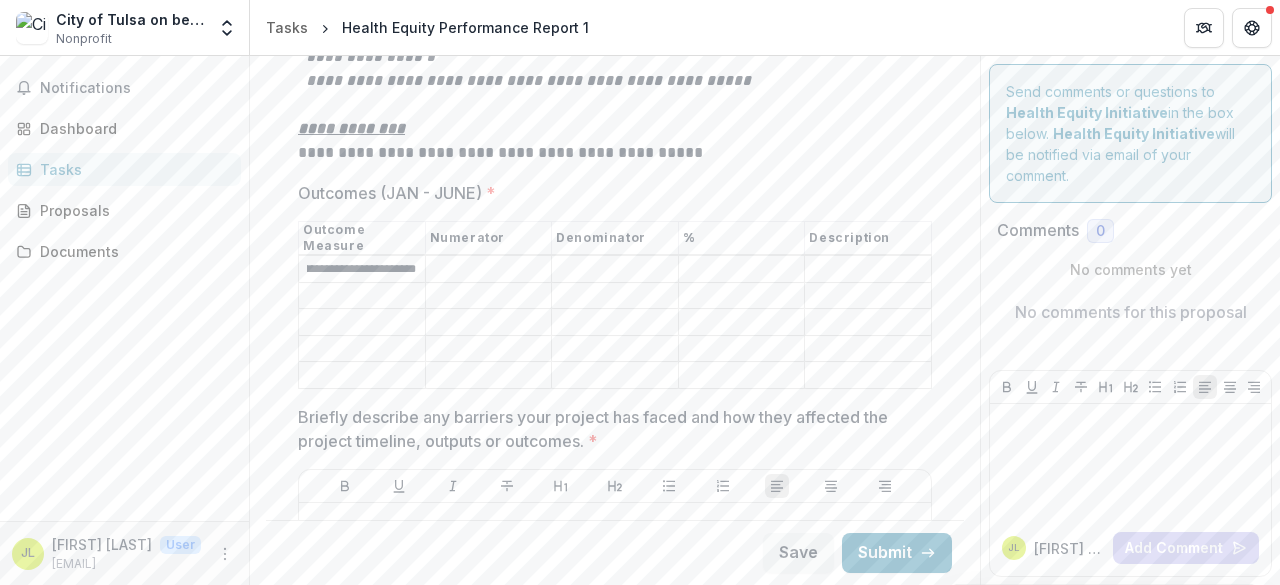 type on "**********" 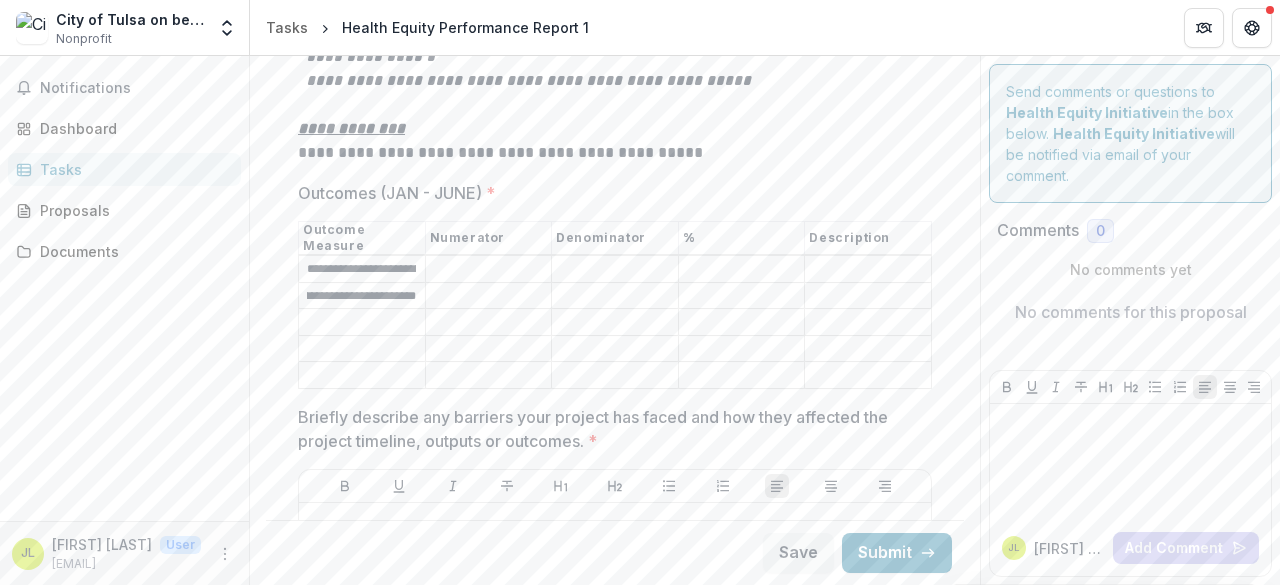 scroll, scrollTop: 0, scrollLeft: 260, axis: horizontal 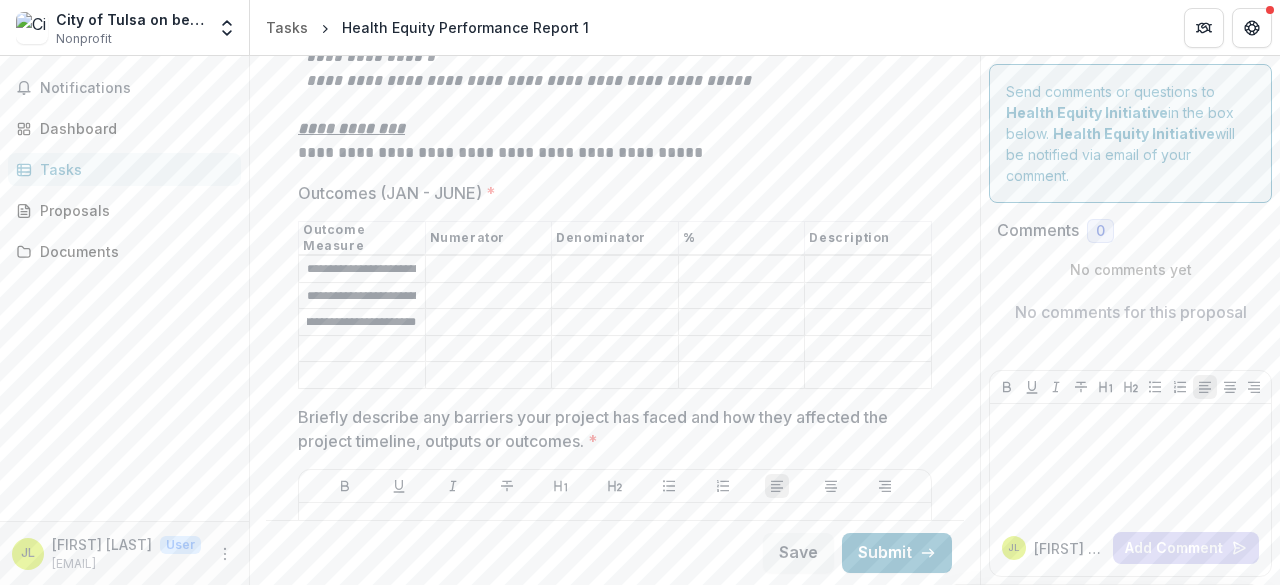 type on "**********" 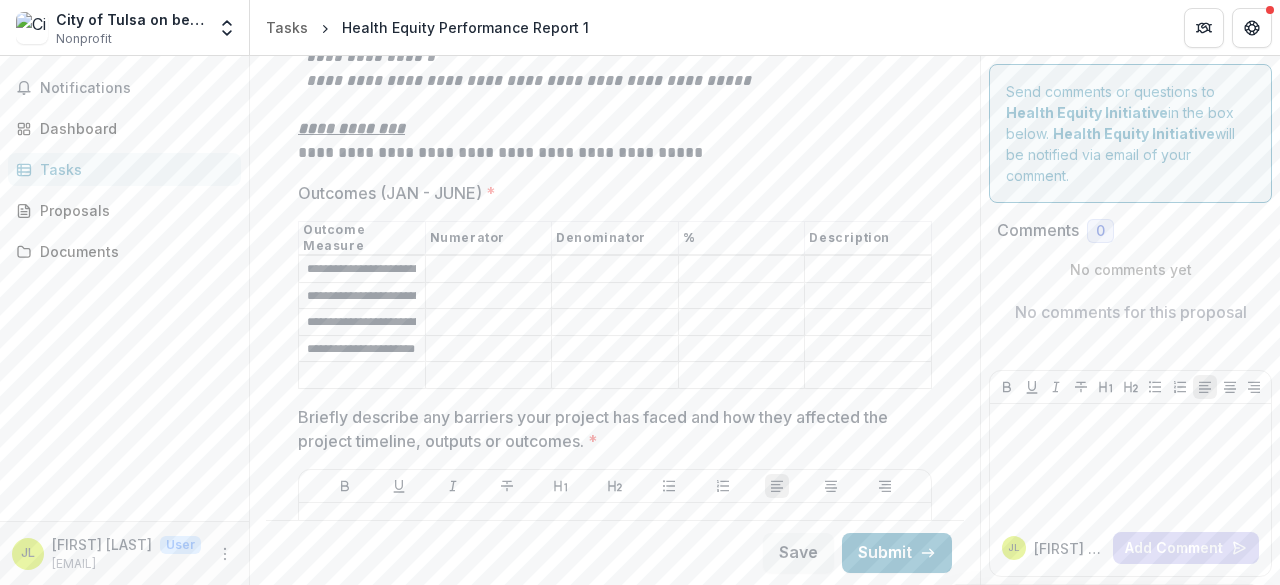 scroll, scrollTop: 0, scrollLeft: 12, axis: horizontal 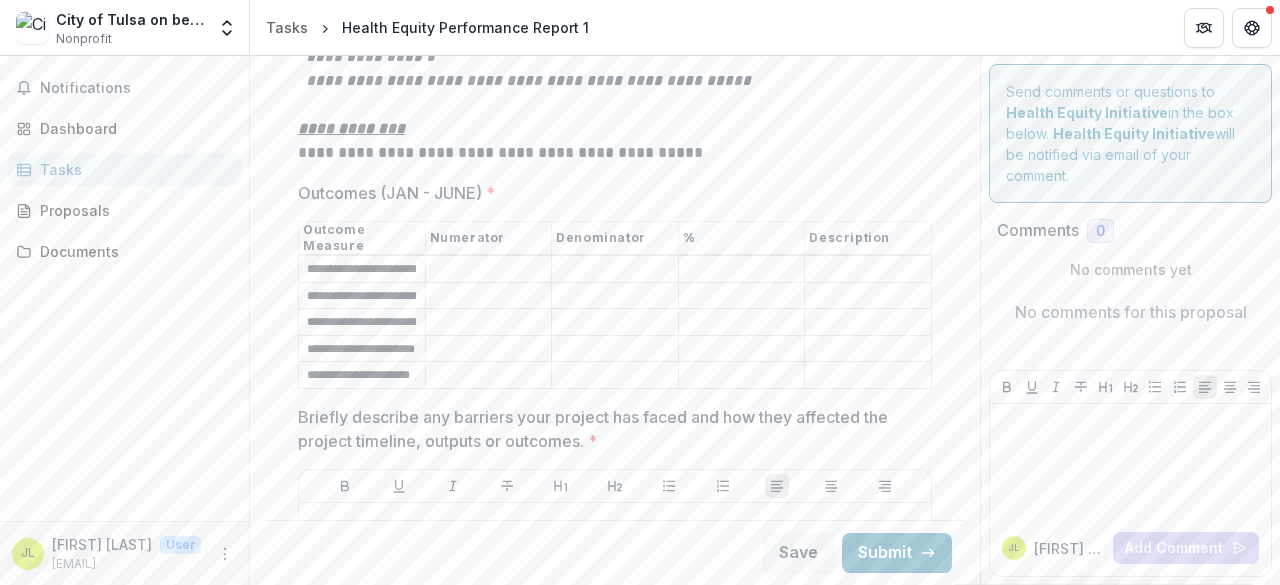 type on "**********" 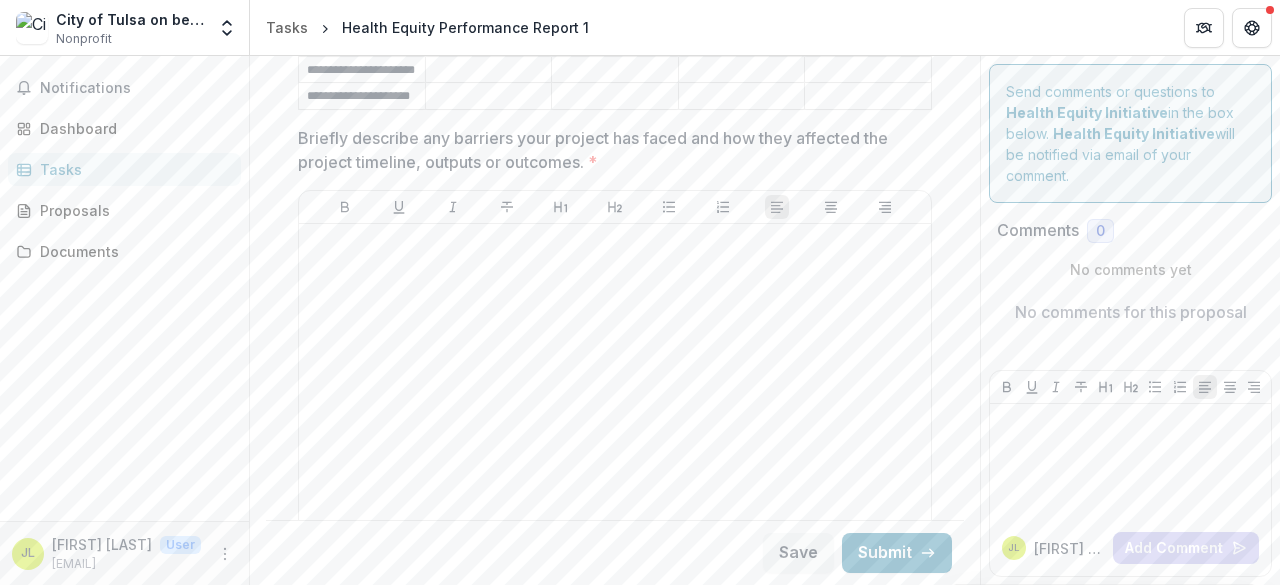 scroll, scrollTop: 3648, scrollLeft: 0, axis: vertical 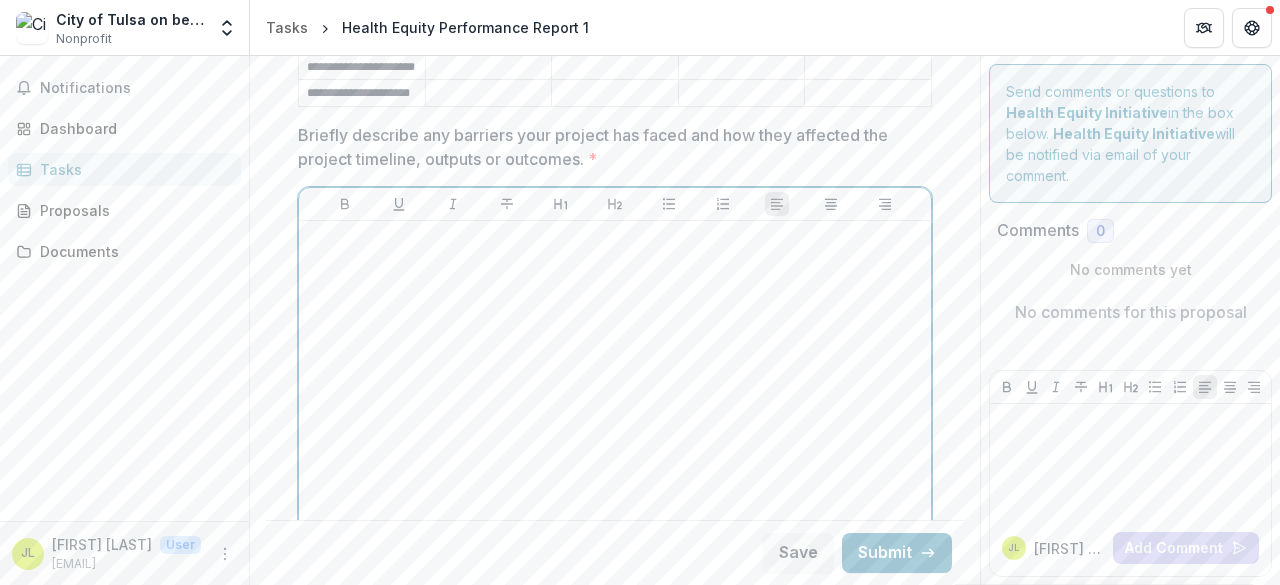 click at bounding box center [615, 379] 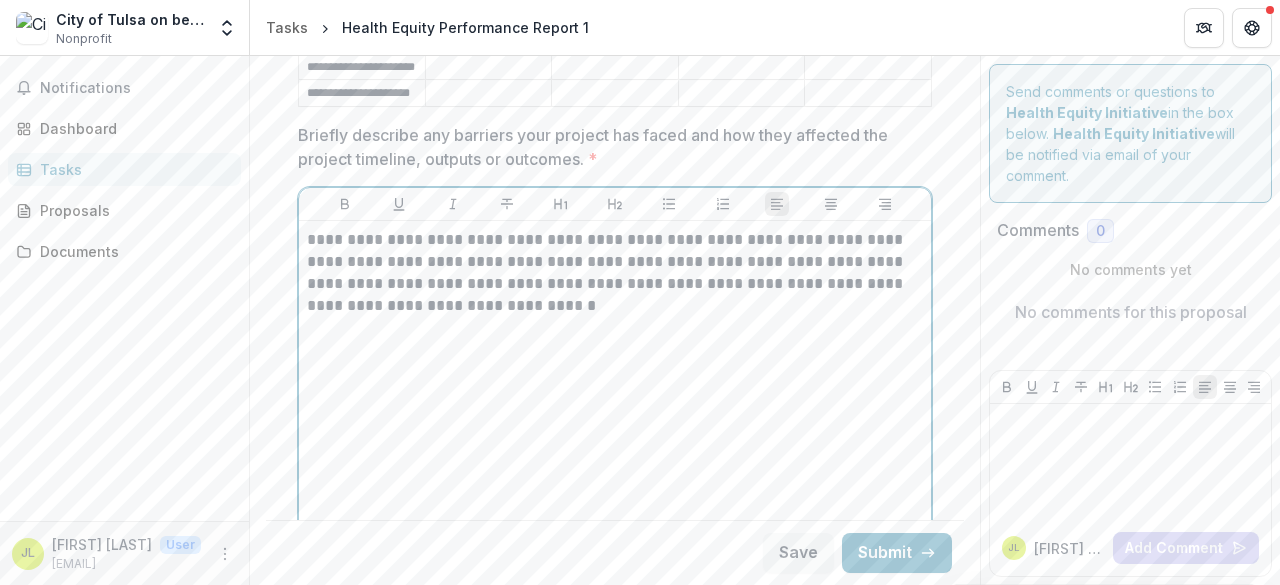 click on "**********" at bounding box center (612, 273) 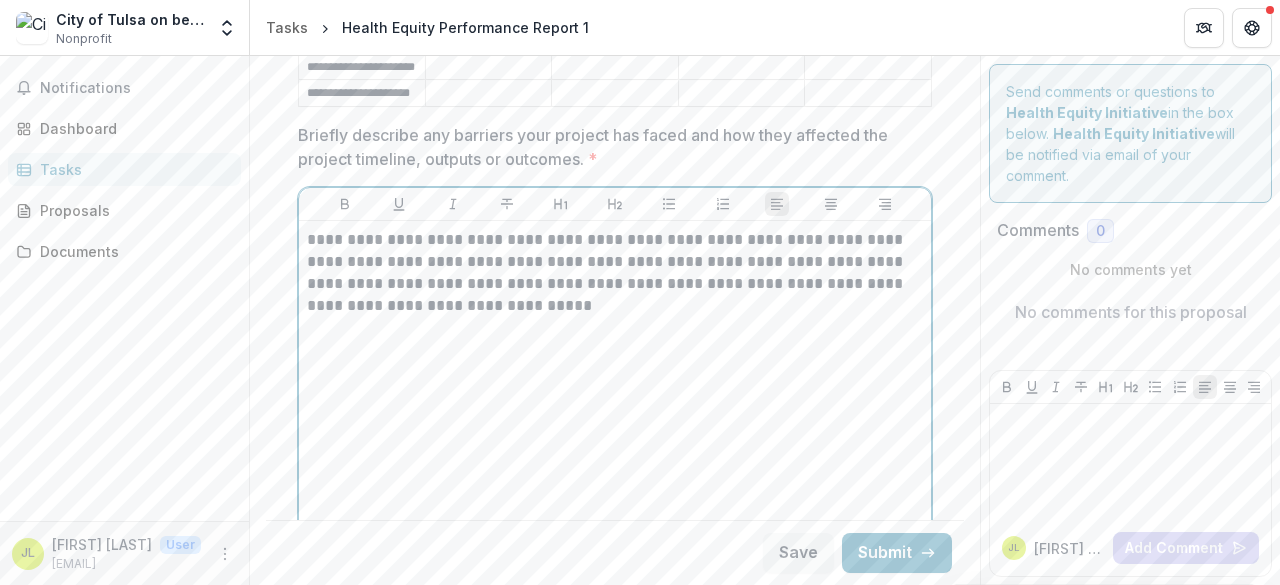 click on "**********" at bounding box center [612, 273] 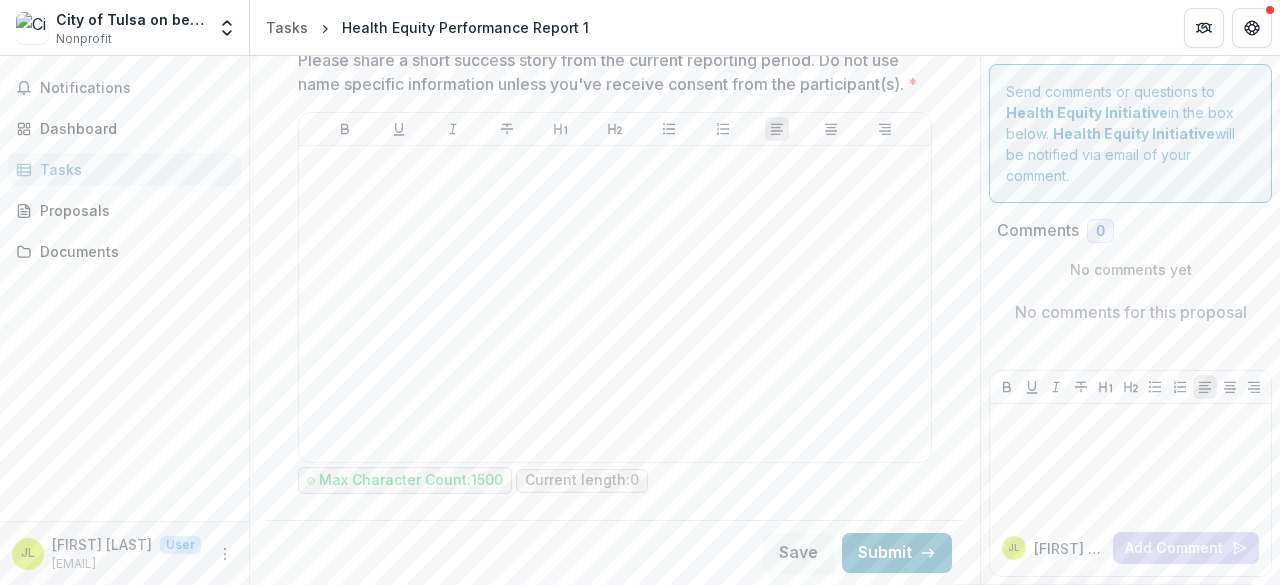 scroll, scrollTop: 4174, scrollLeft: 0, axis: vertical 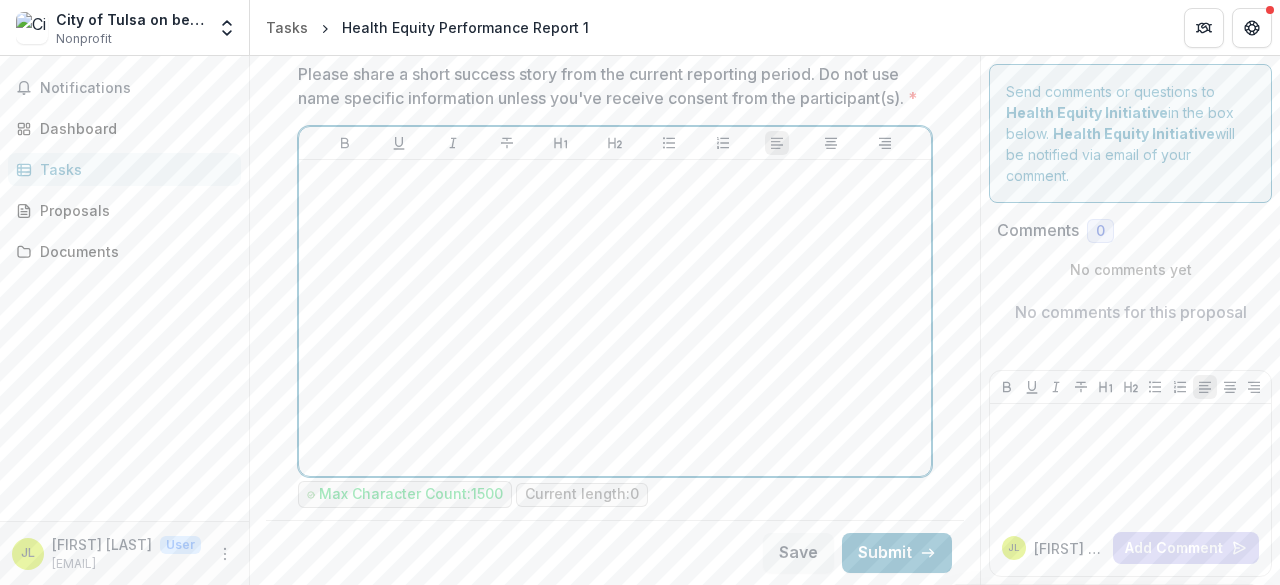 click at bounding box center [615, 318] 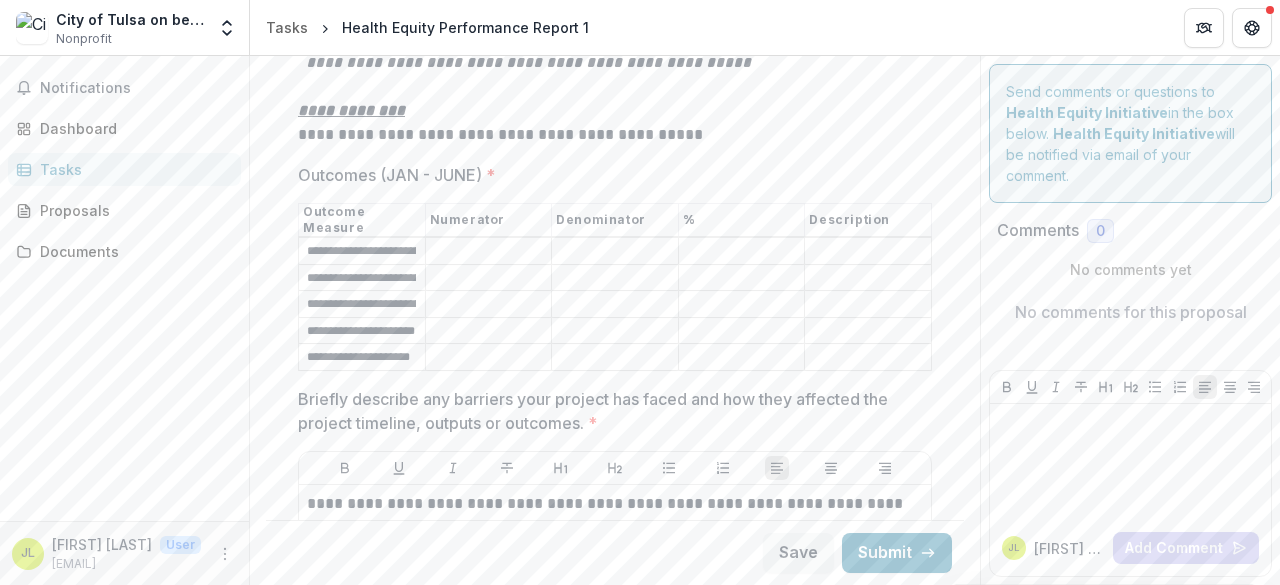 scroll, scrollTop: 3385, scrollLeft: 0, axis: vertical 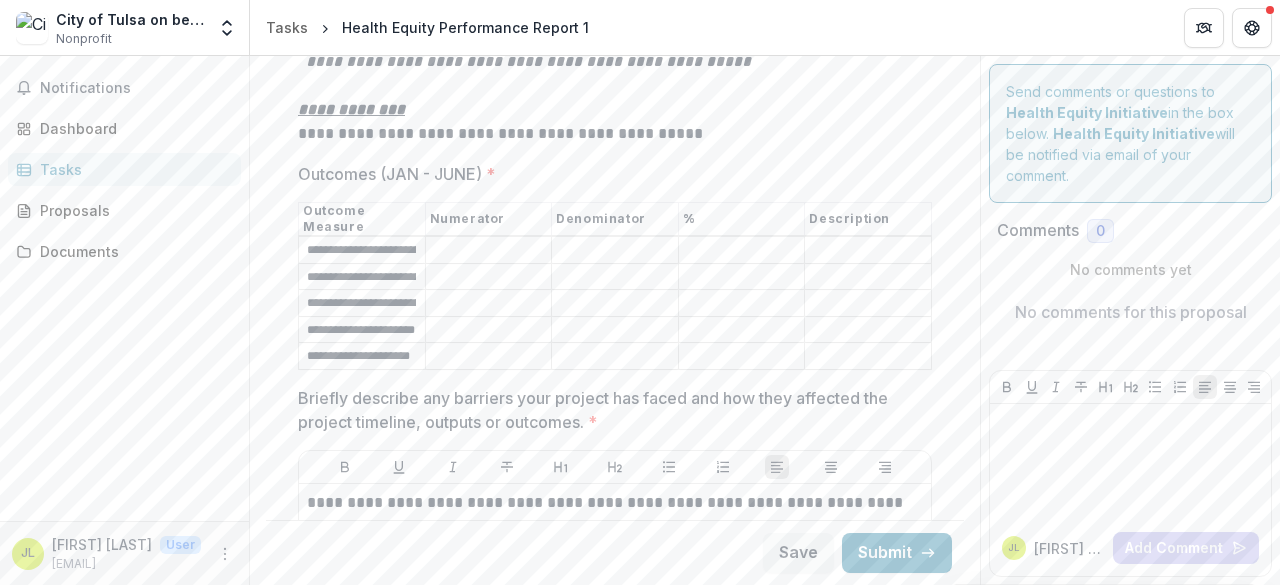 click on "Outcomes (JAN - JUNE) *" at bounding box center (489, 251) 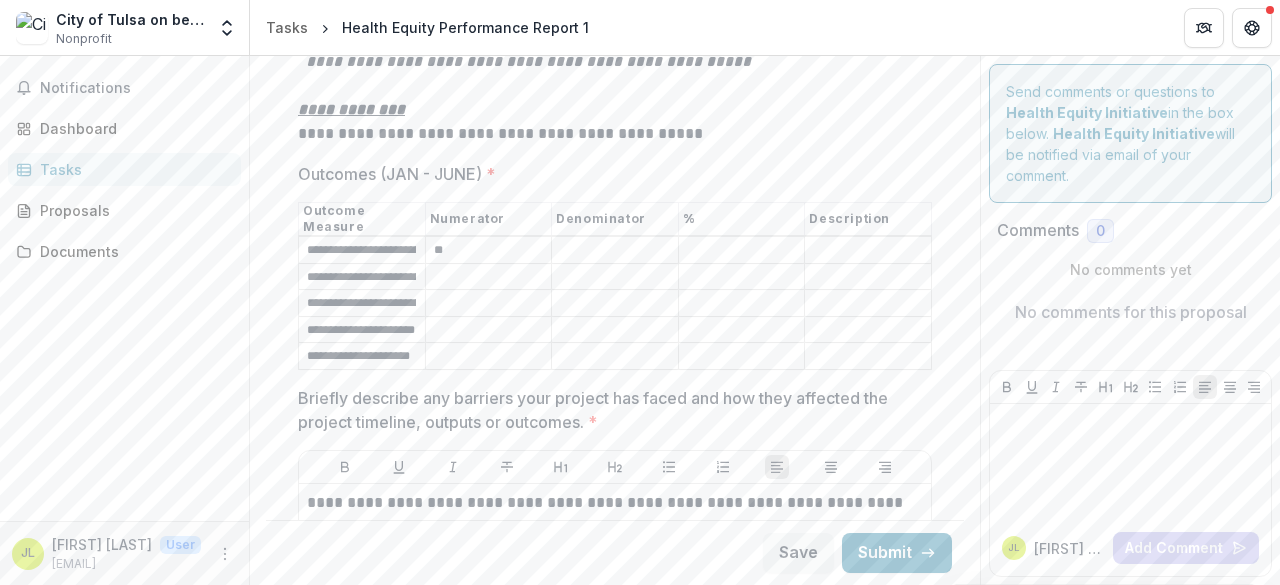 type on "**" 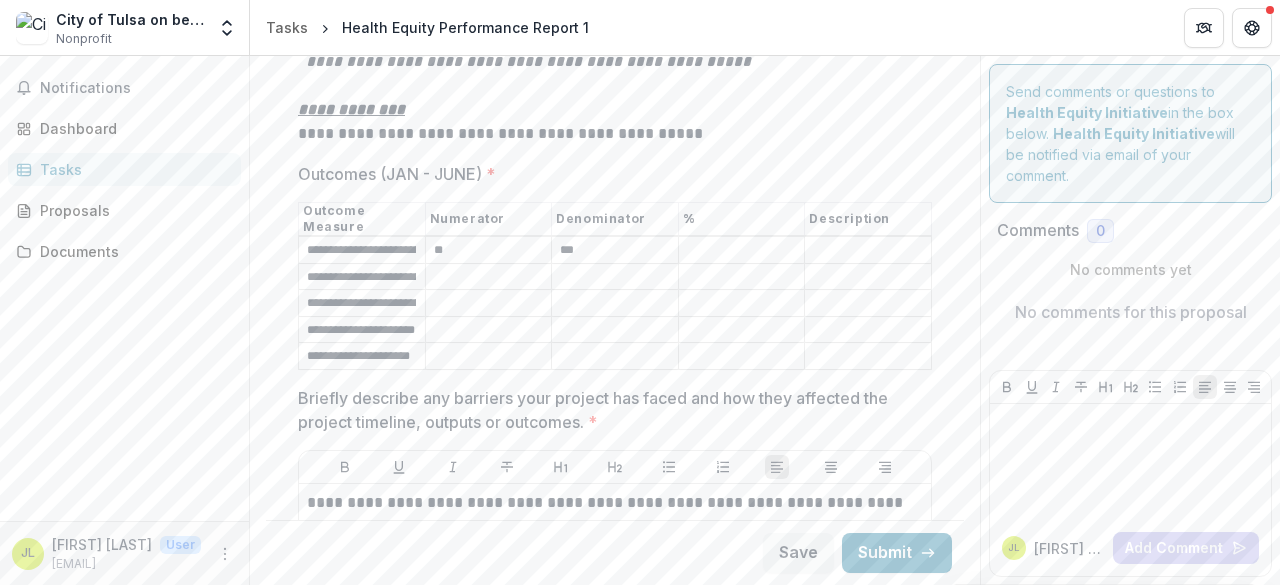 click on "***" at bounding box center (615, 251) 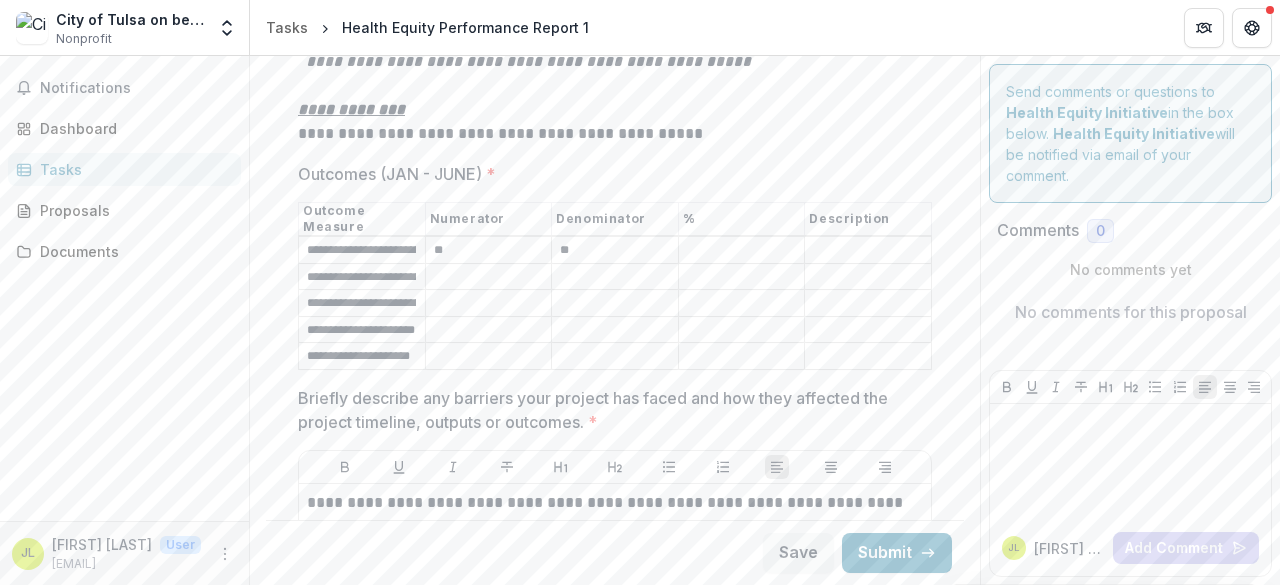 type on "*" 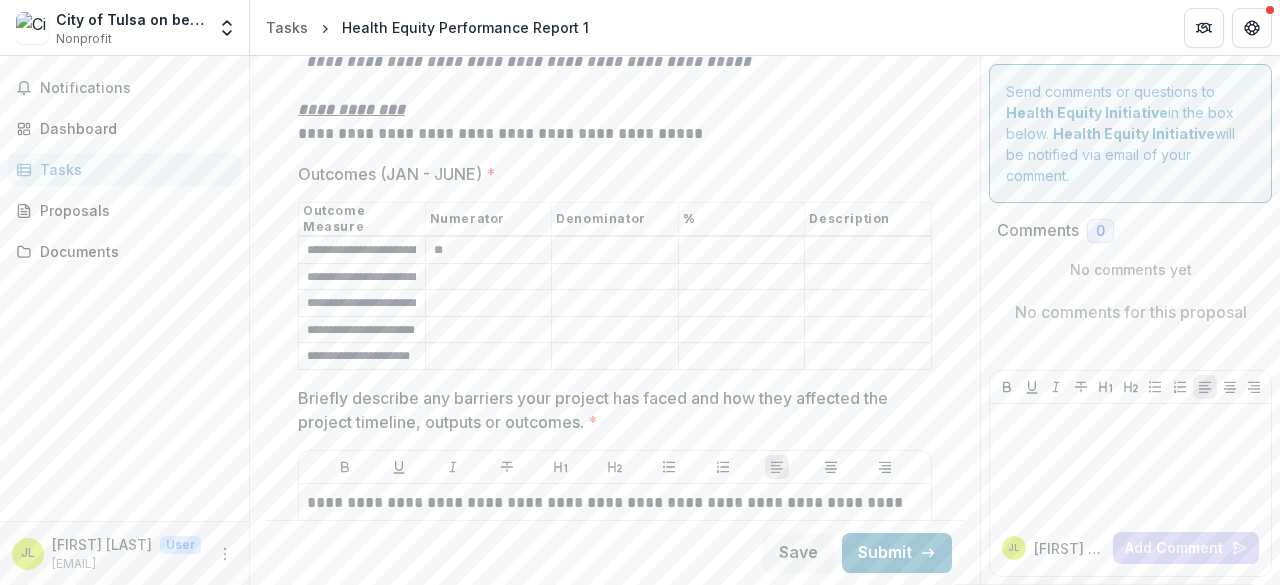 type 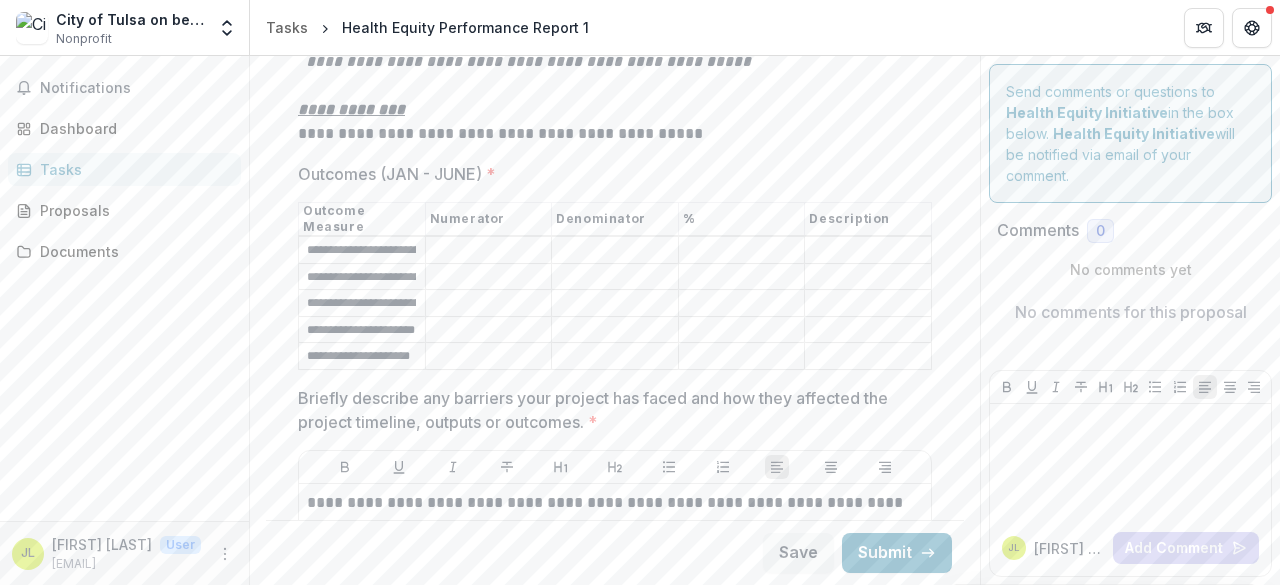 type 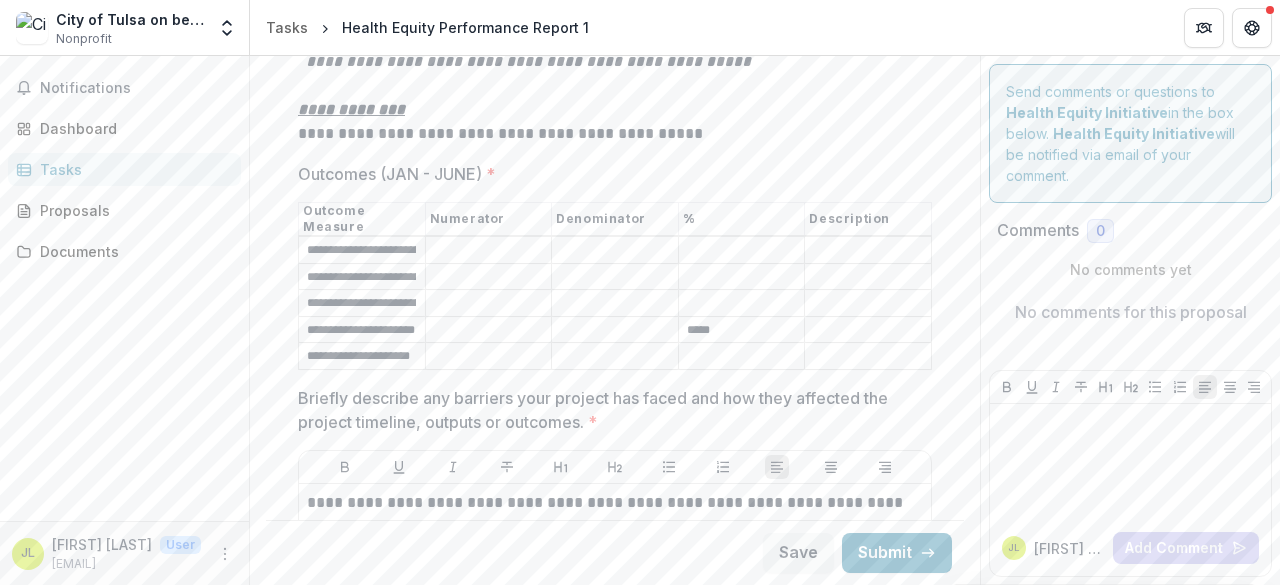 type on "*****" 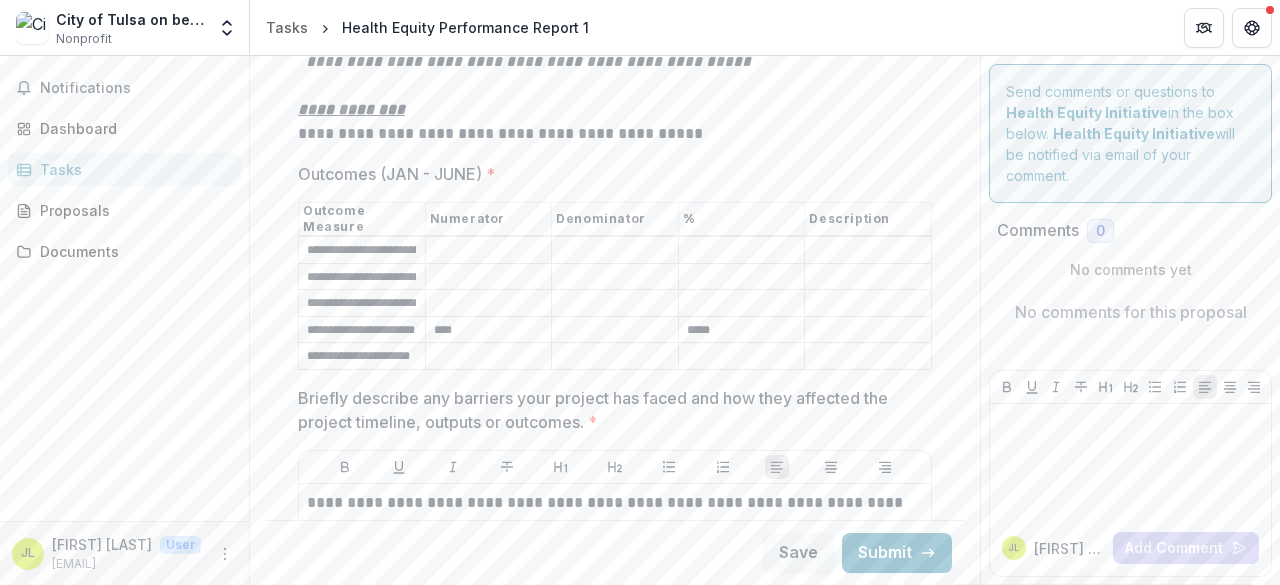 type on "****" 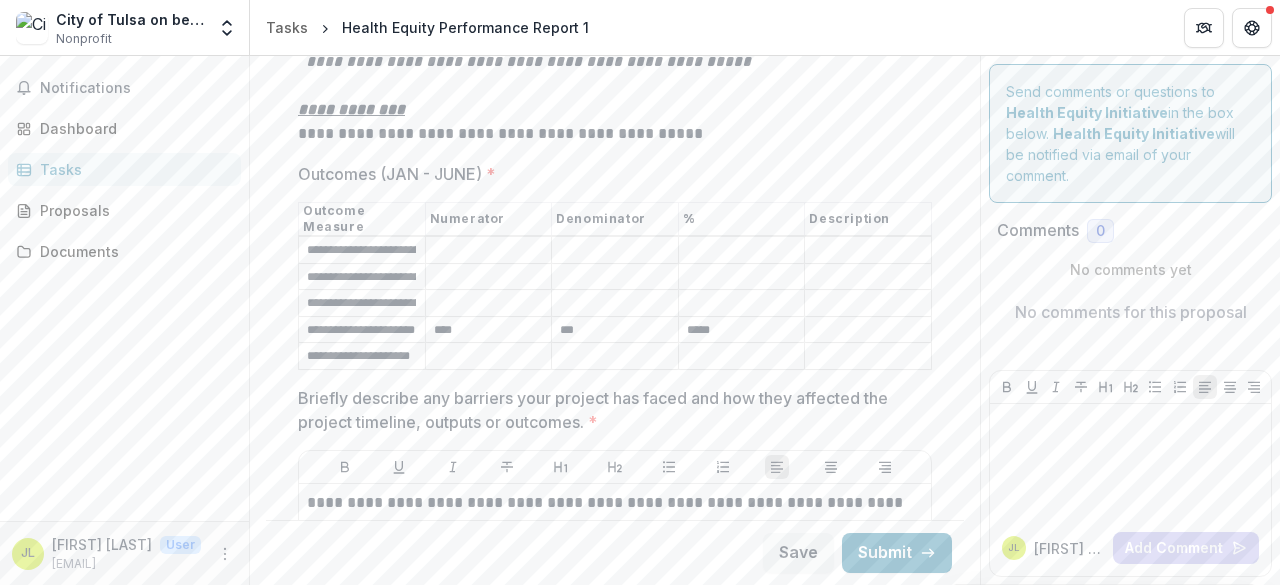 type on "***" 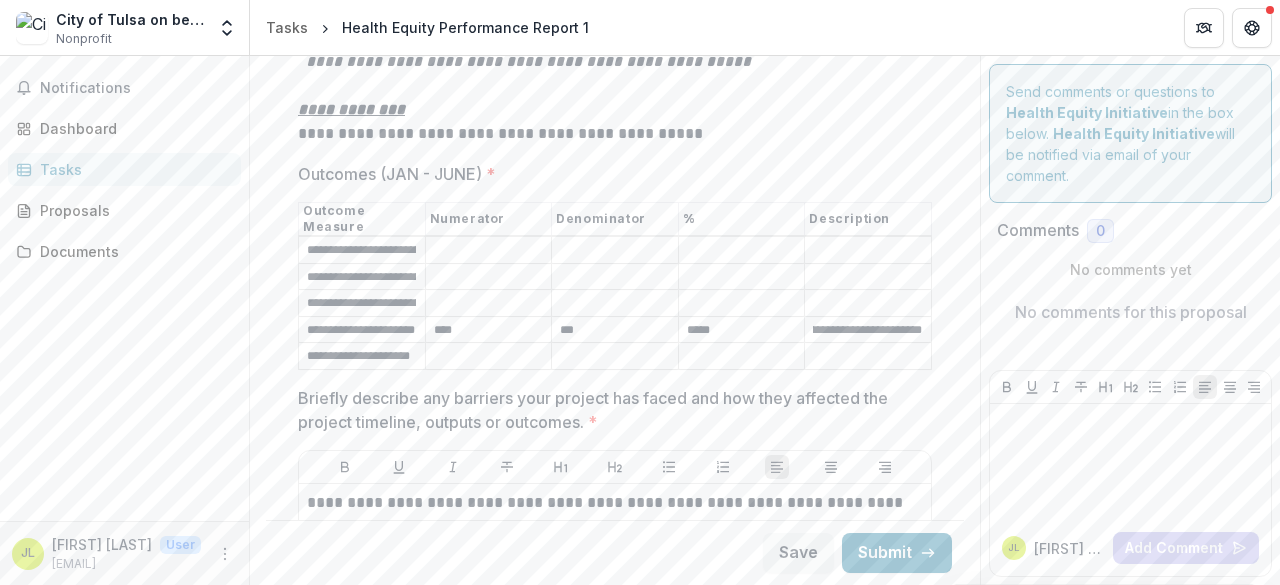 scroll, scrollTop: 0, scrollLeft: 363, axis: horizontal 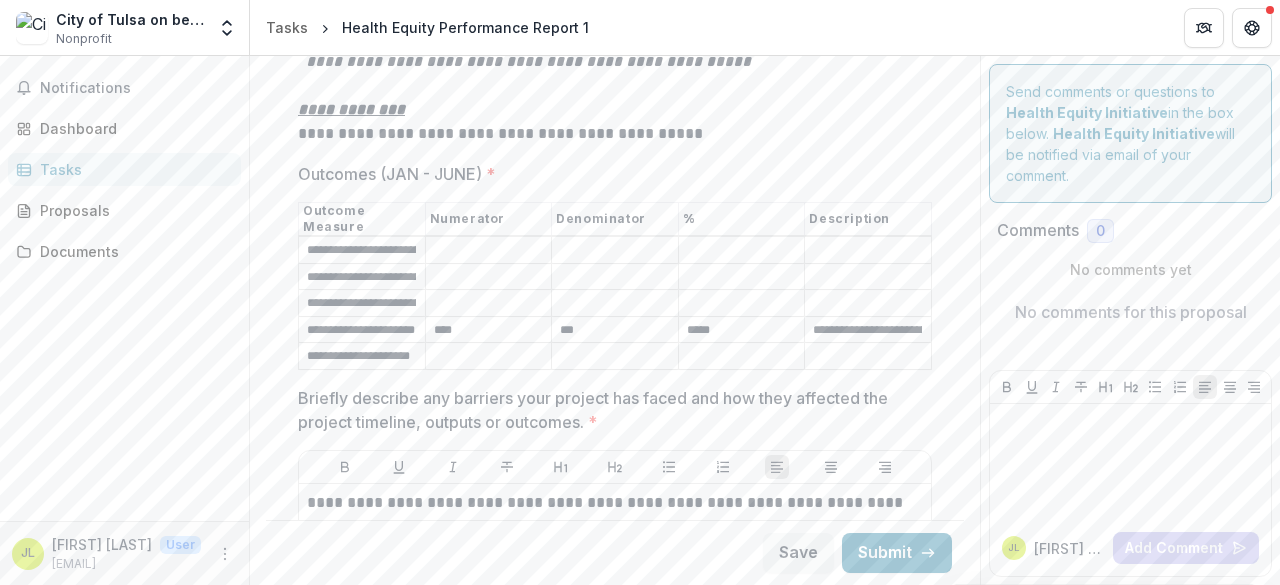 click on "Outcomes (JAN - JUNE) *" at bounding box center (489, 357) 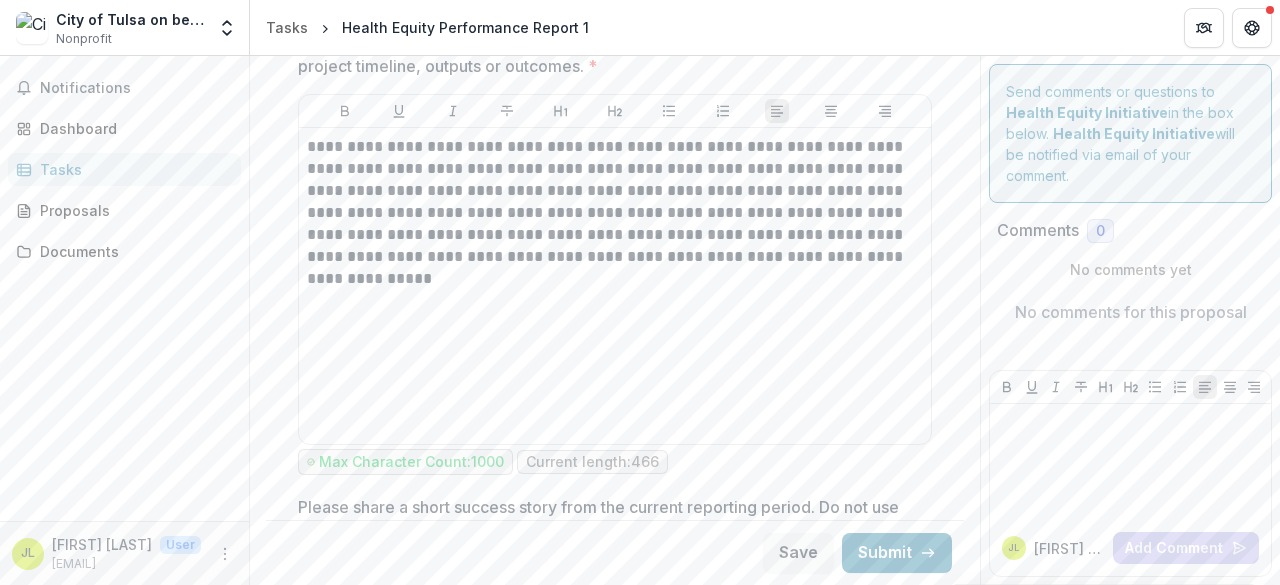 scroll, scrollTop: 3742, scrollLeft: 0, axis: vertical 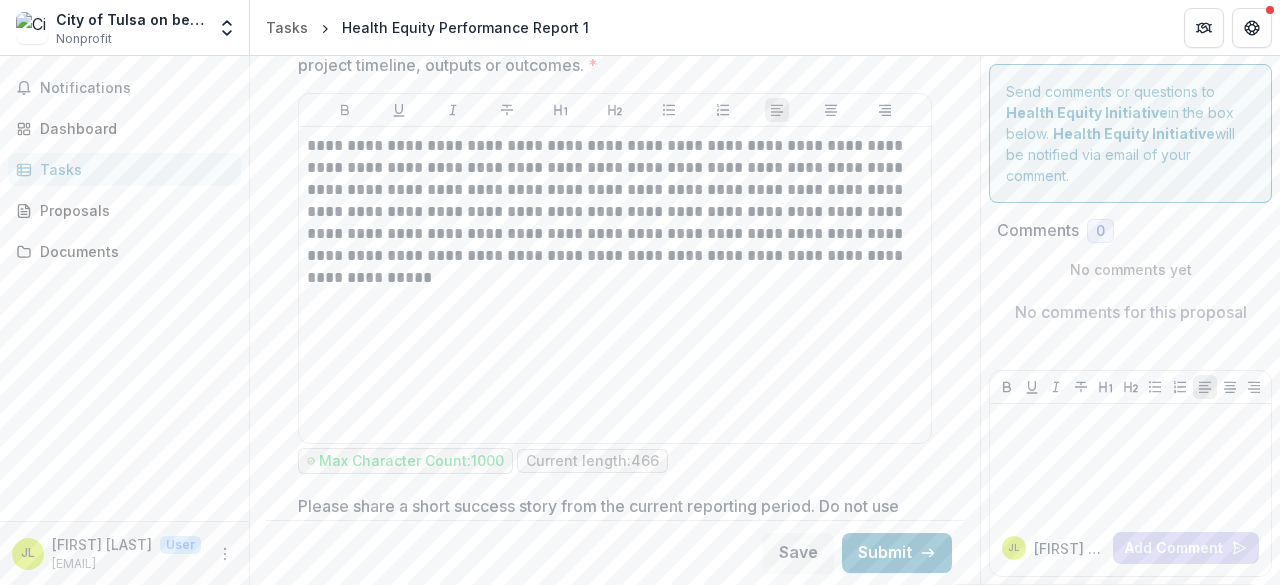click on "Outcomes (JAN - JUNE) *" at bounding box center (742, 0) 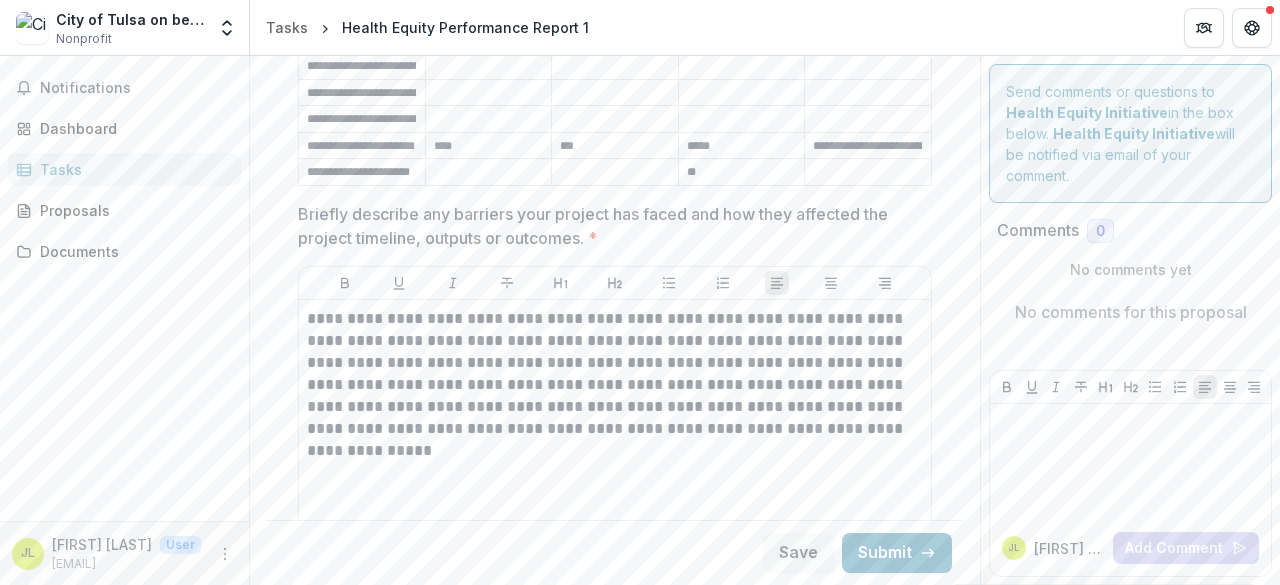 scroll, scrollTop: 3529, scrollLeft: 0, axis: vertical 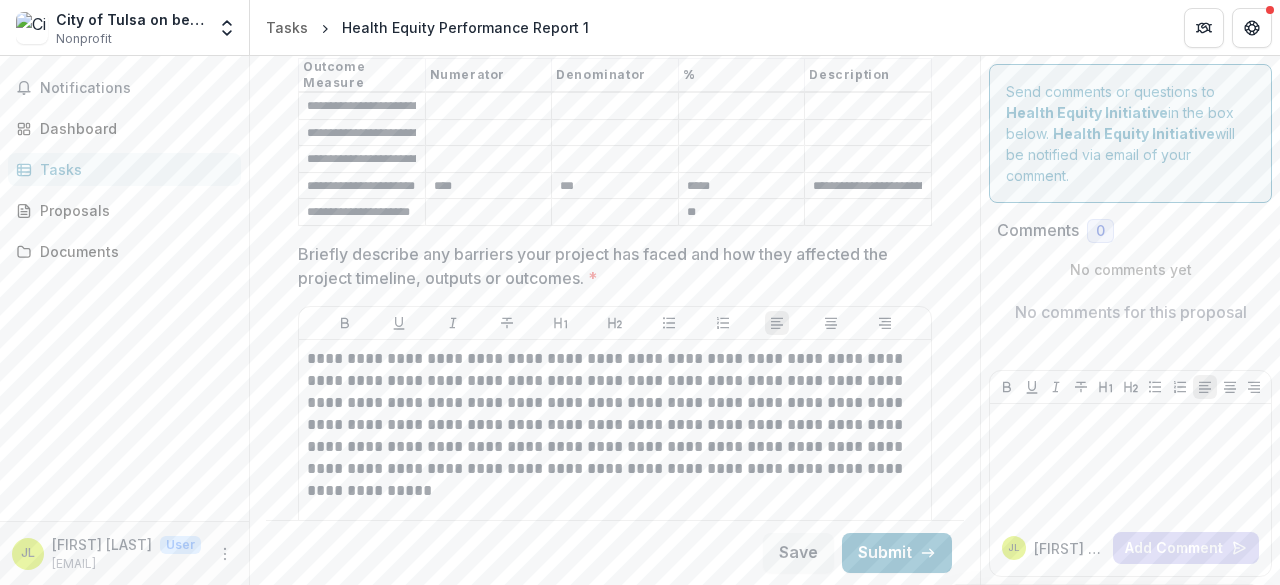 click on "**********" at bounding box center (867, 186) 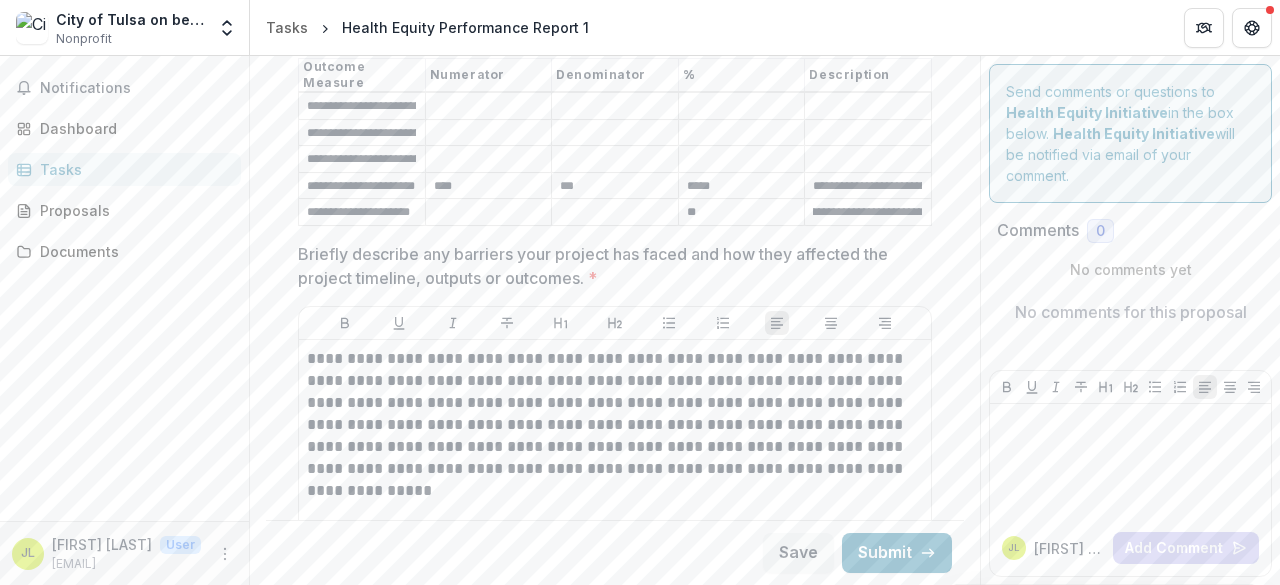 scroll, scrollTop: 0, scrollLeft: 110, axis: horizontal 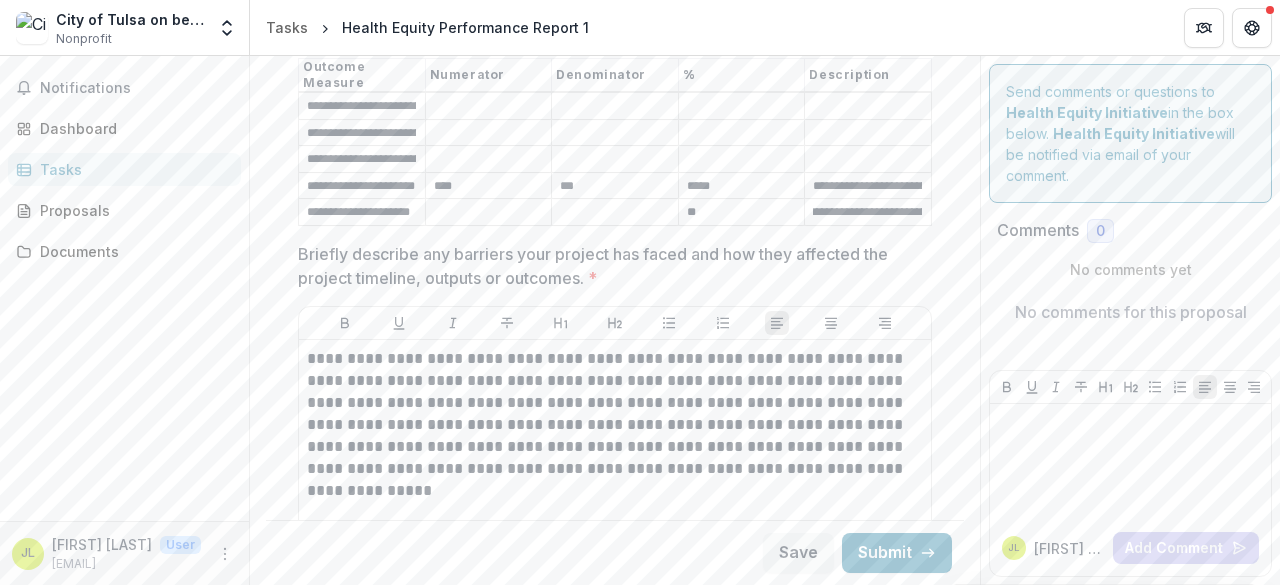 type on "**********" 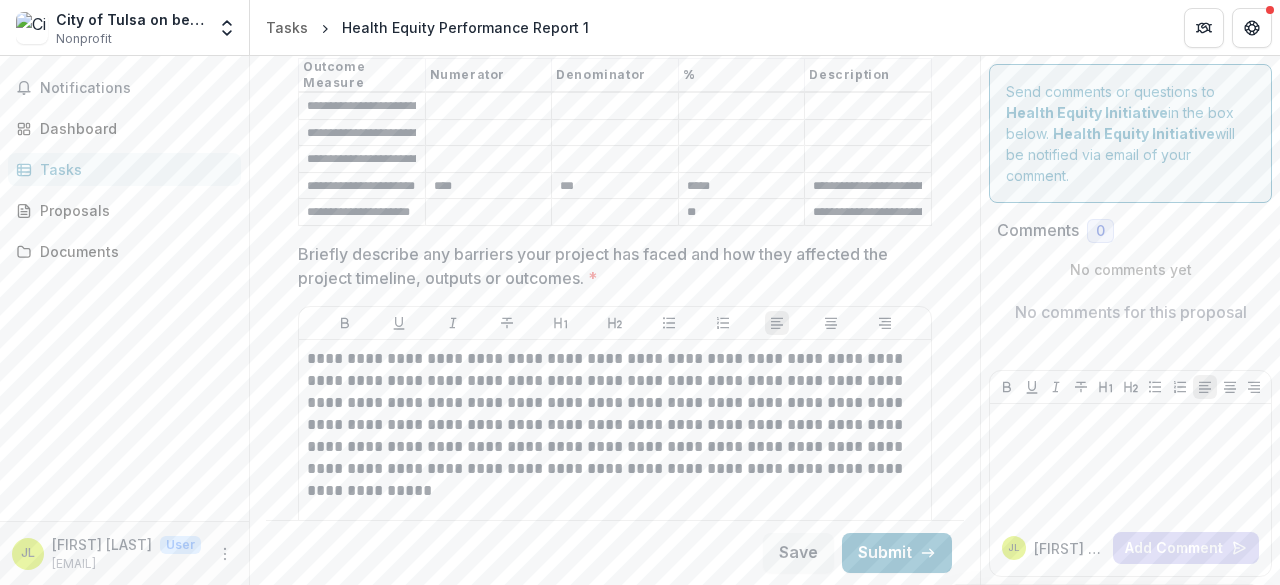click on "Outcomes (JAN - JUNE) *" at bounding box center (489, 160) 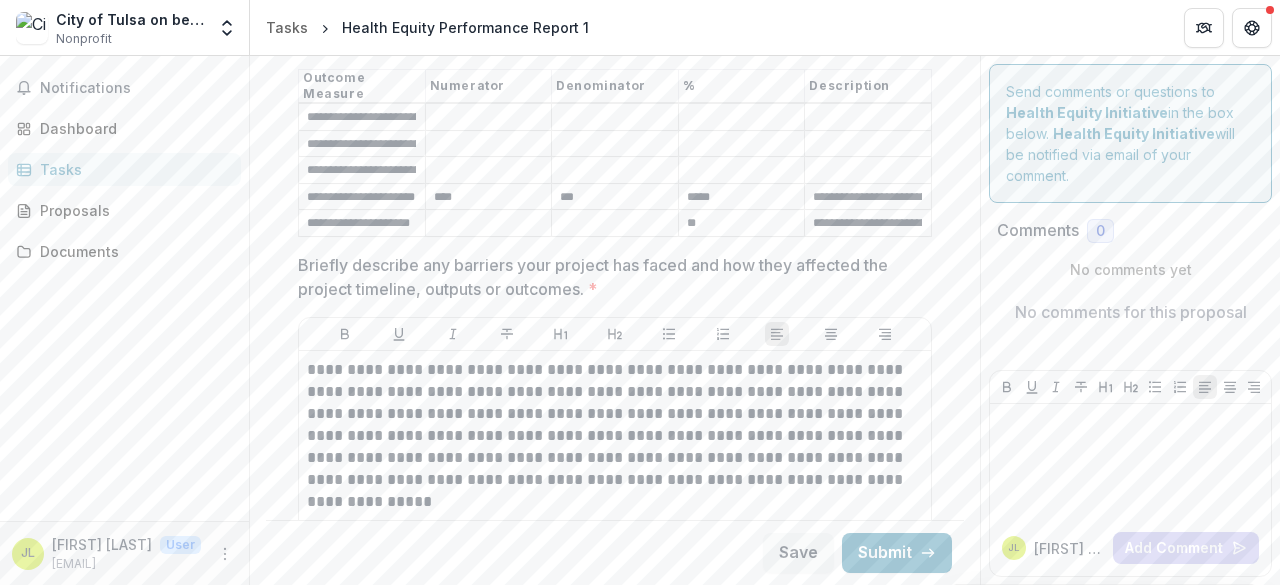 scroll, scrollTop: 3520, scrollLeft: 0, axis: vertical 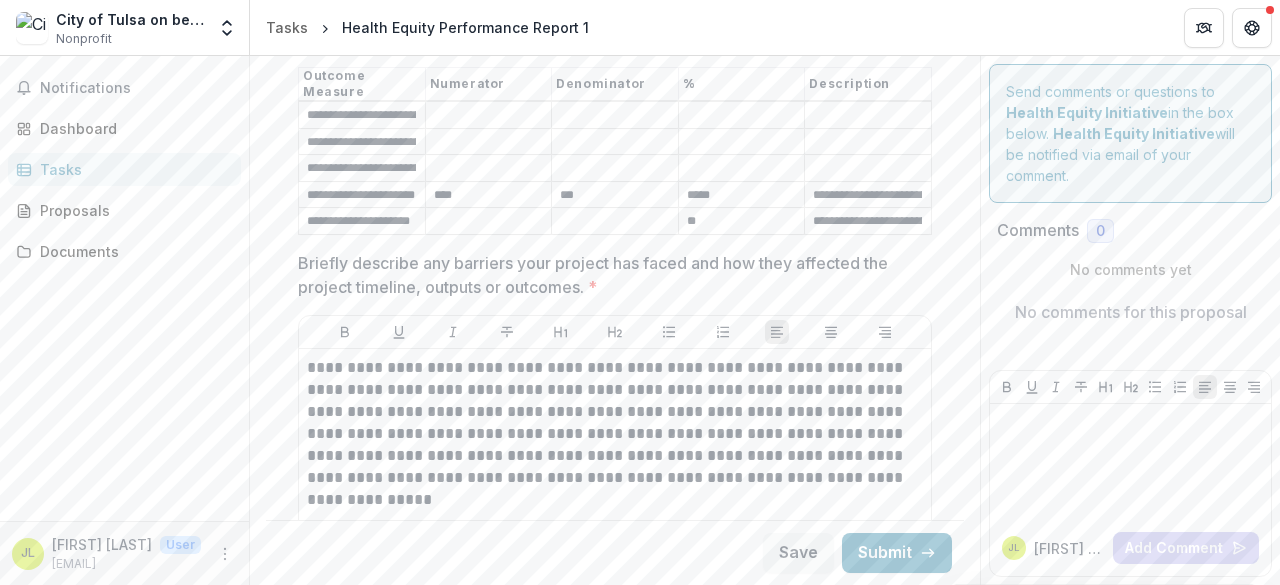 click on "Outcomes (JAN - JUNE) *" at bounding box center [489, 116] 